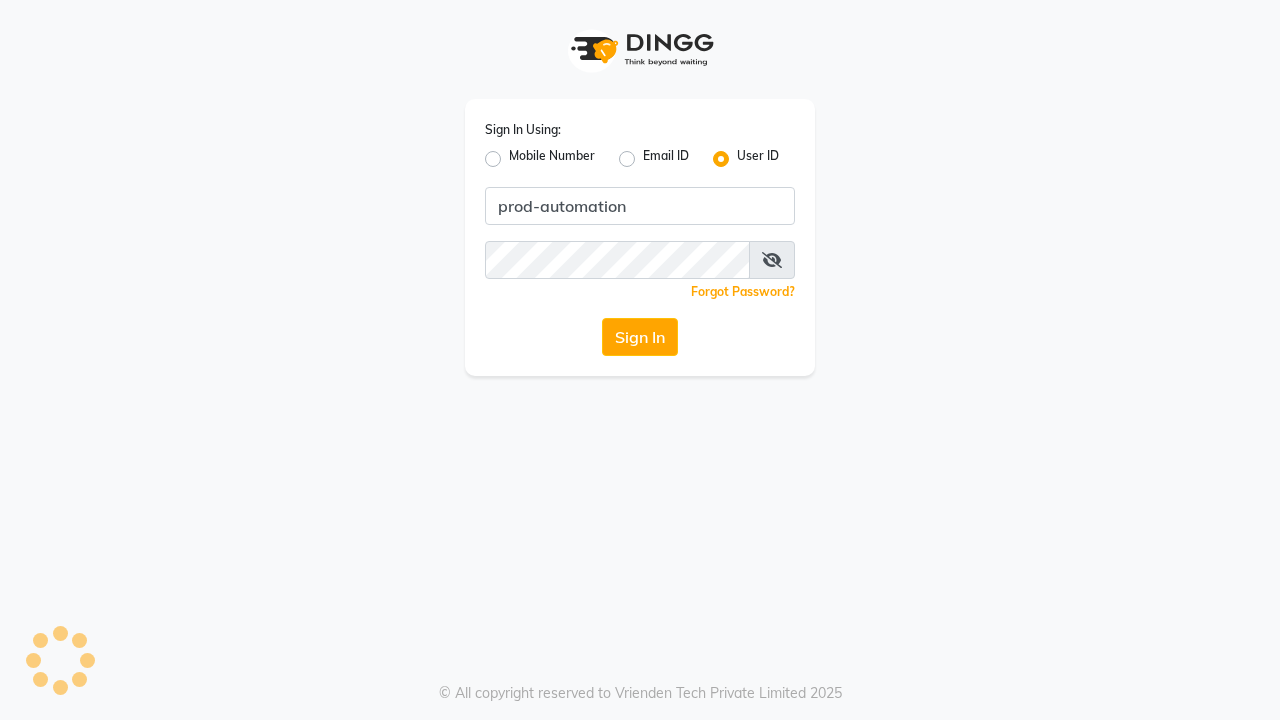 scroll, scrollTop: 0, scrollLeft: 0, axis: both 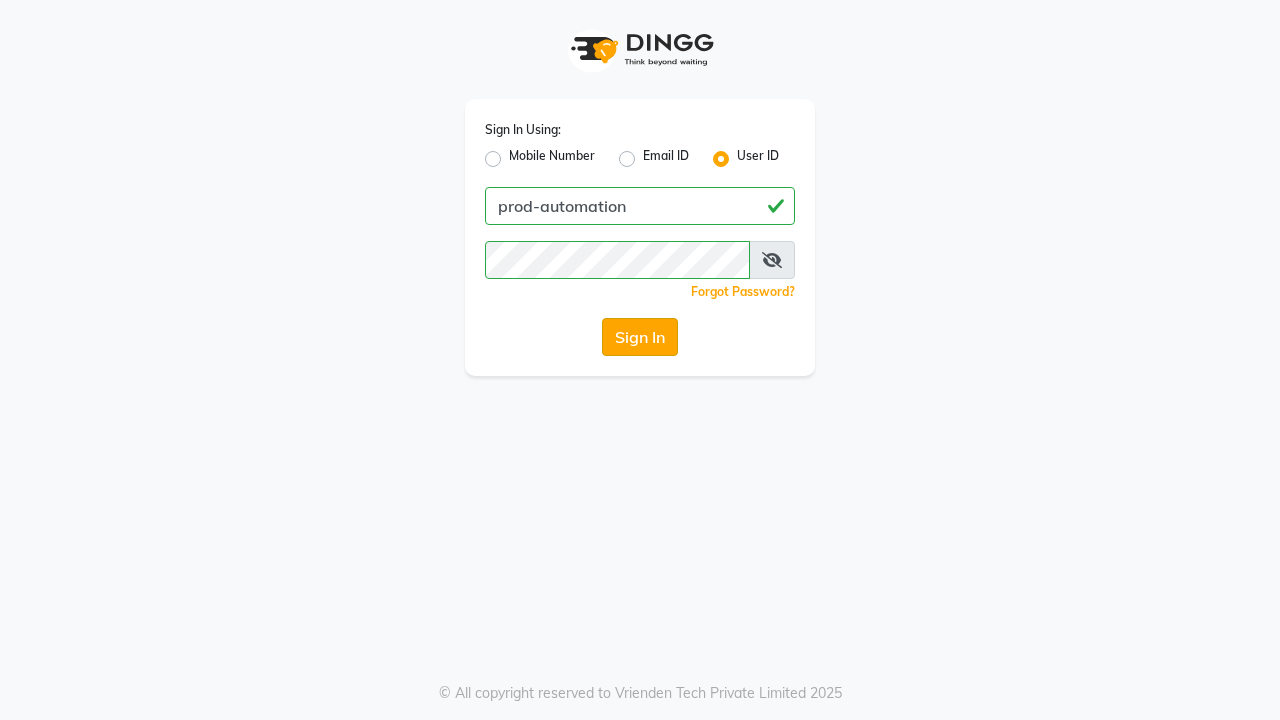 click on "Sign In" 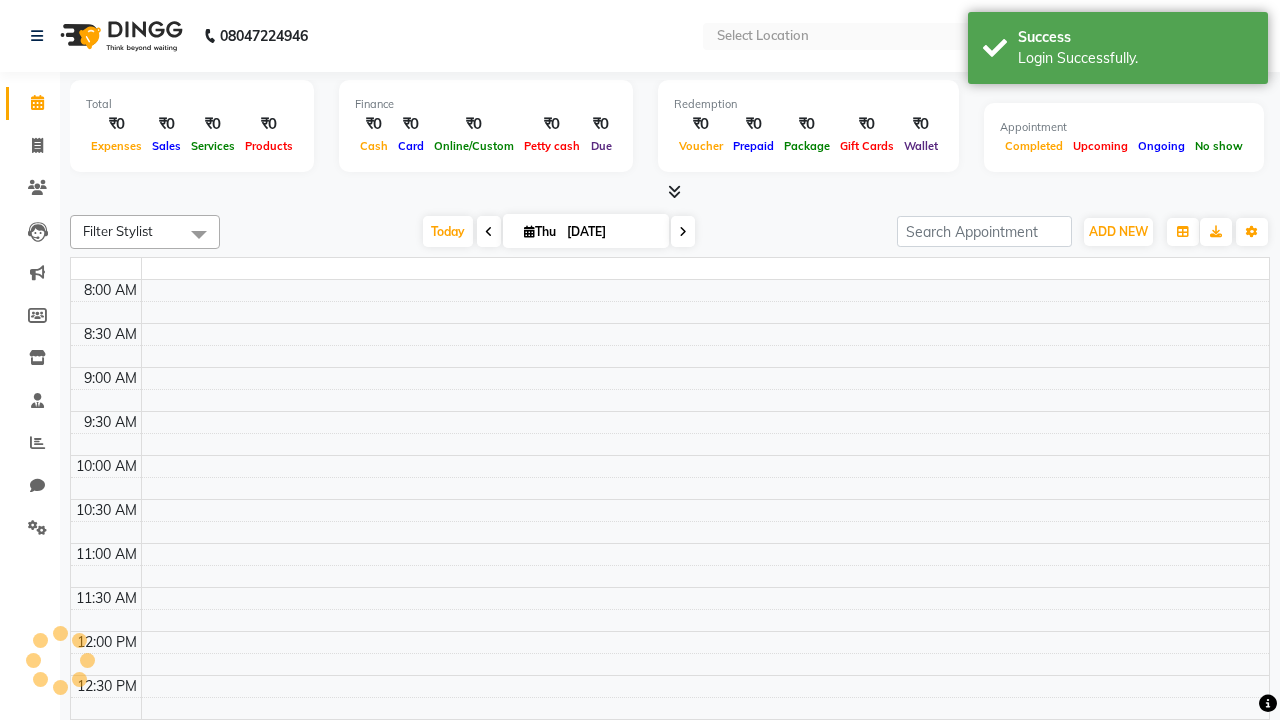 select on "en" 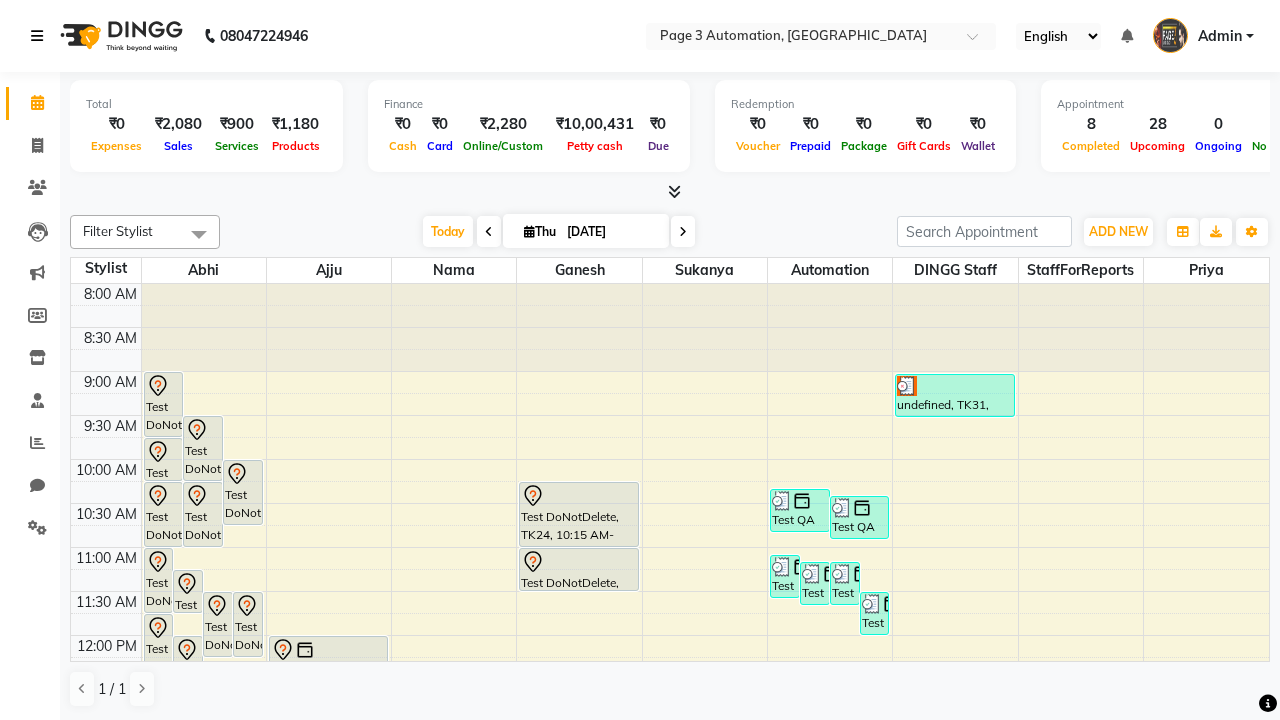 click at bounding box center (37, 36) 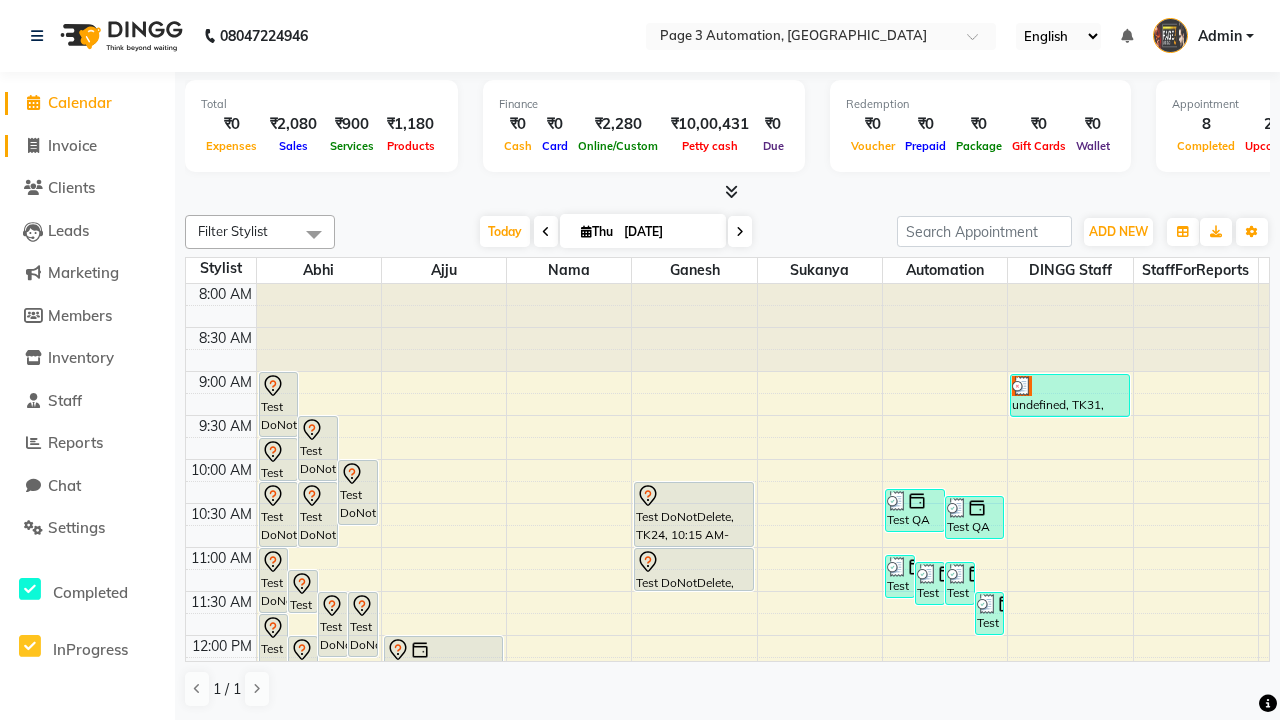 click on "Invoice" 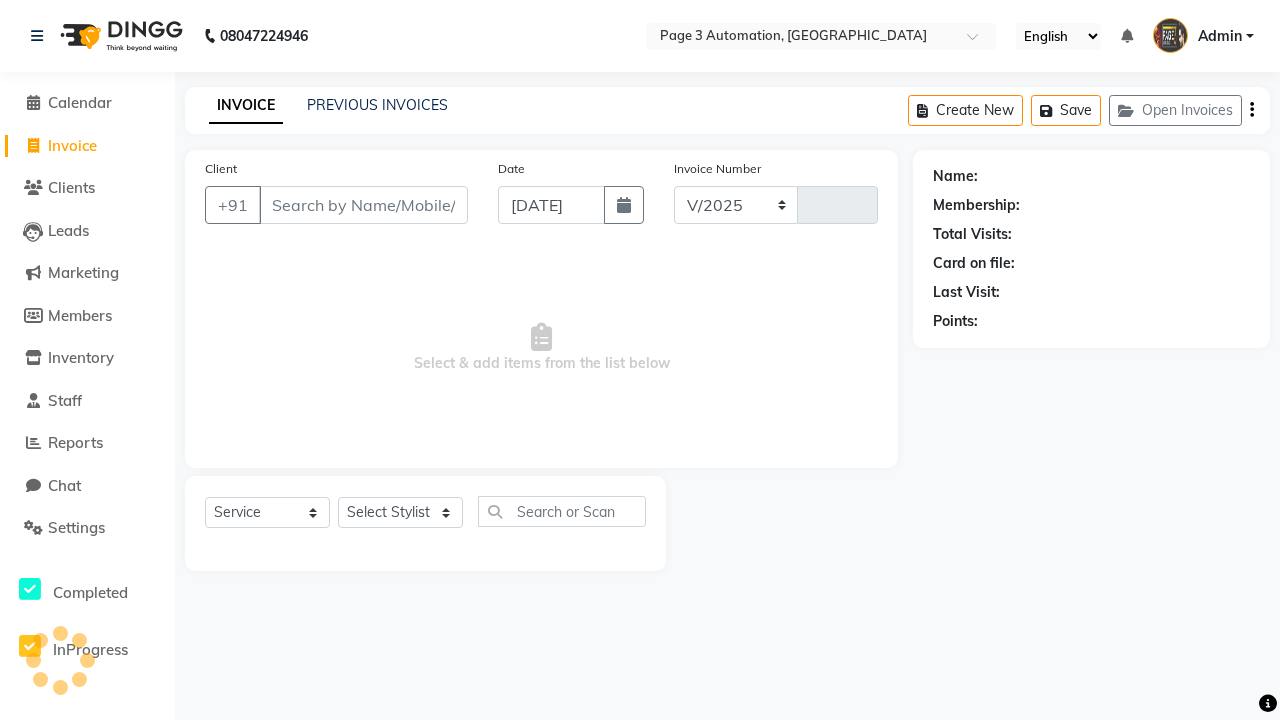 select on "2774" 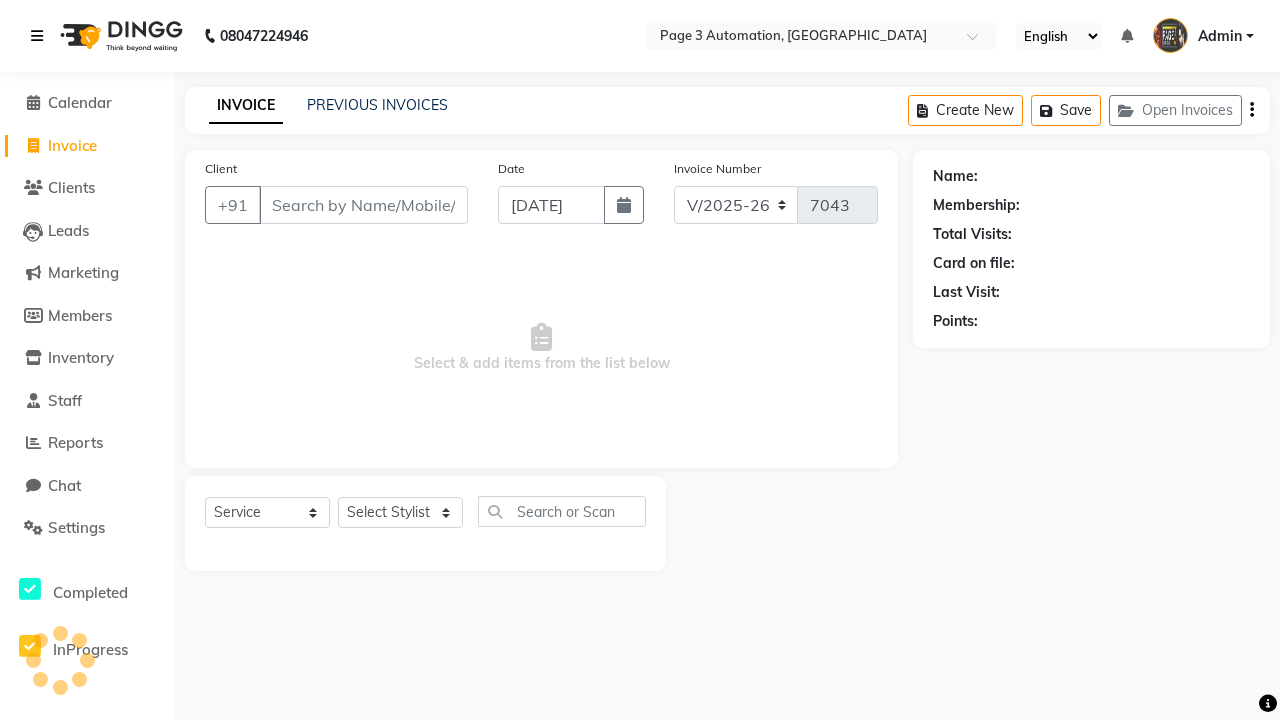 click at bounding box center (37, 36) 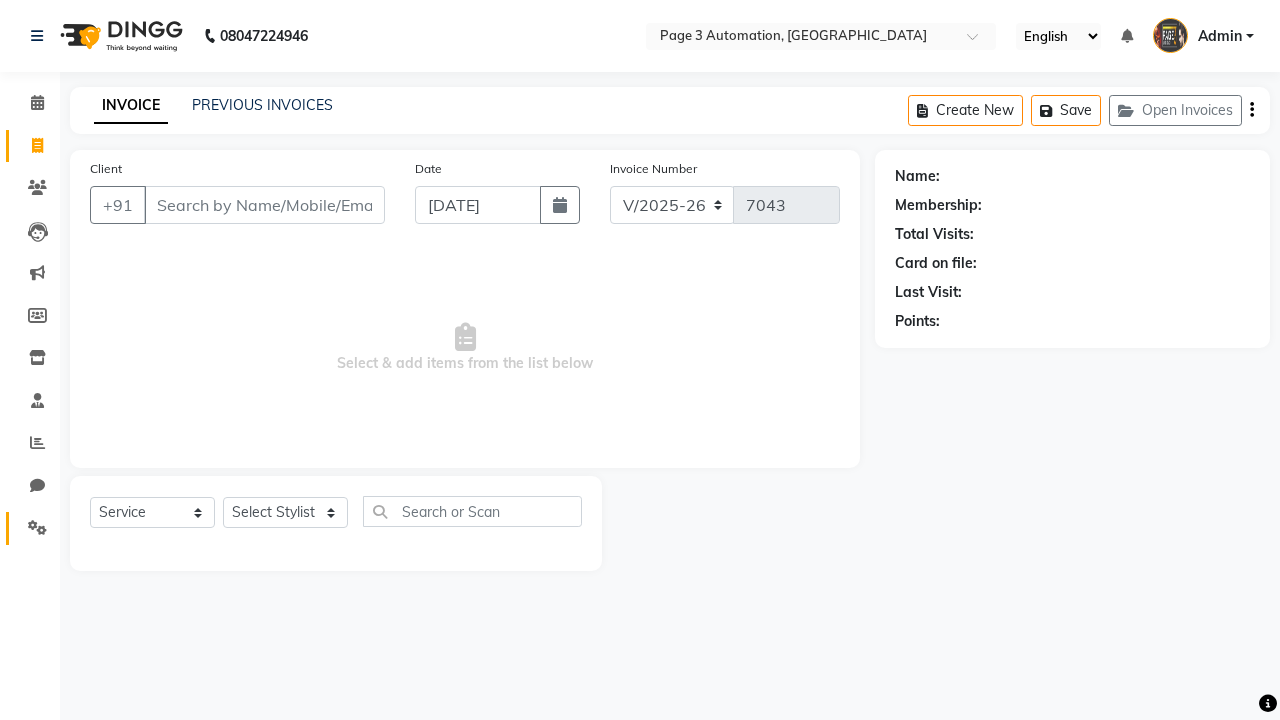 click 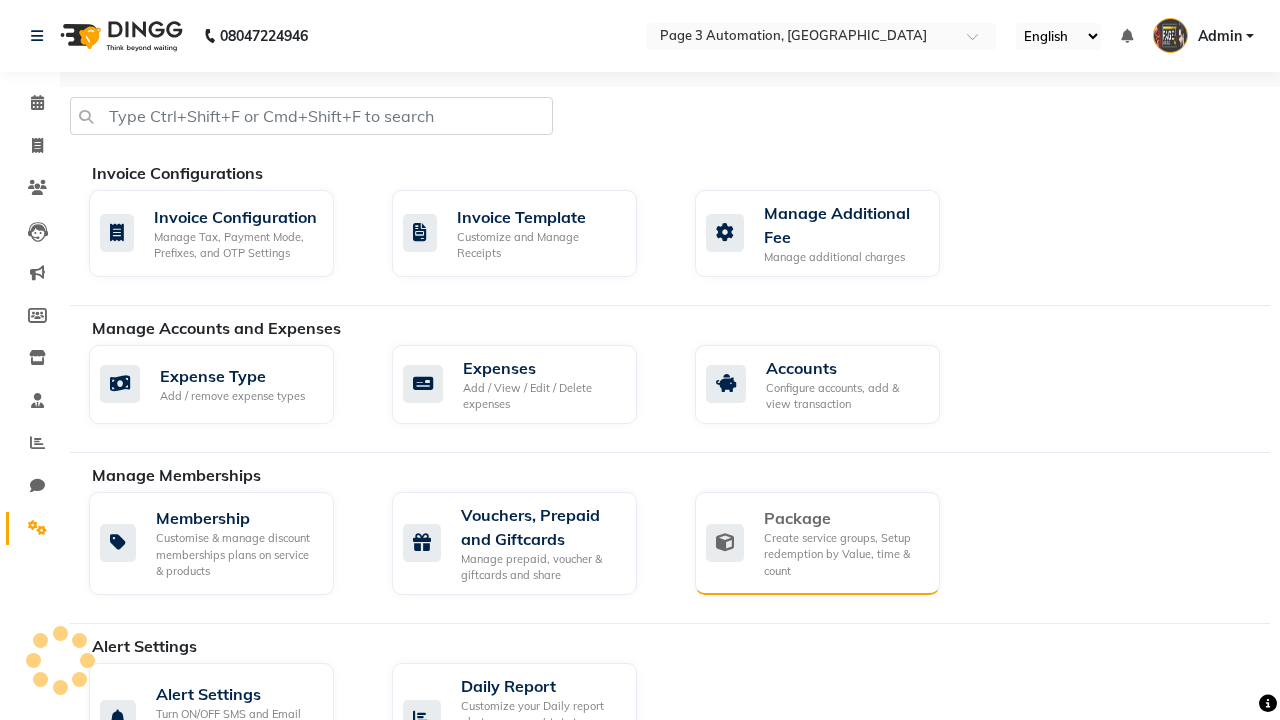 click on "Package" 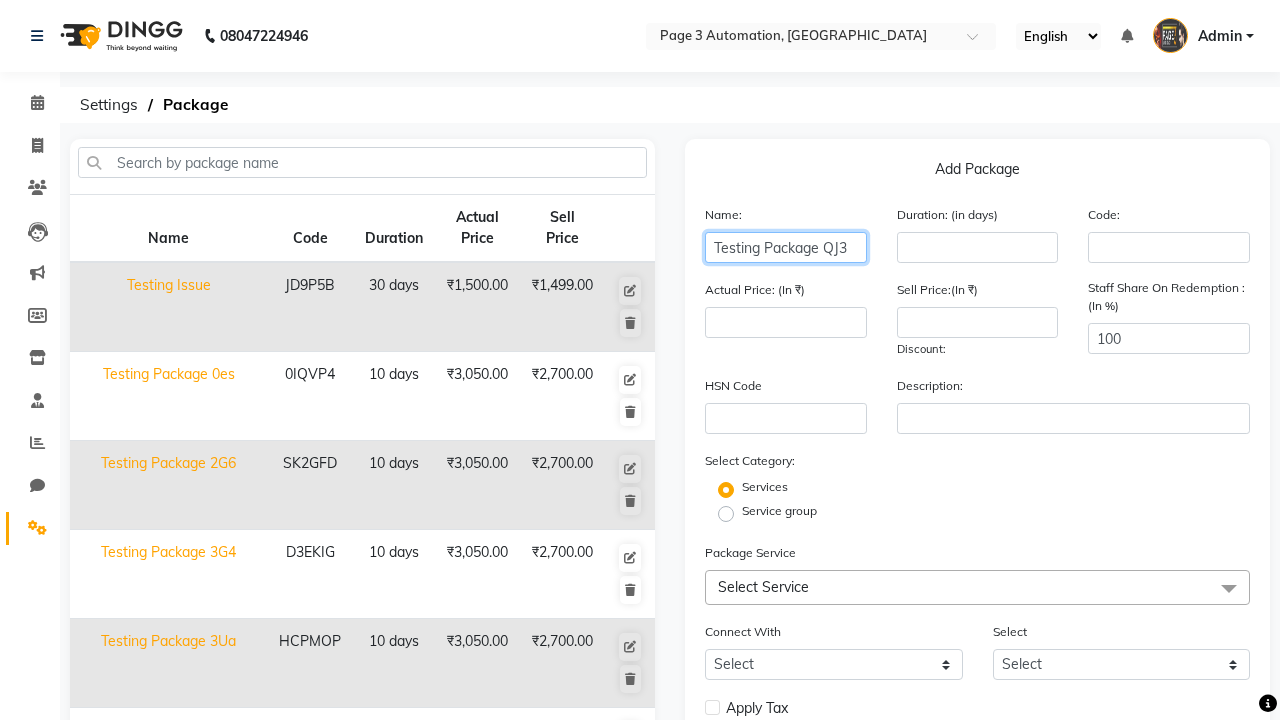 type on "Testing Package QJ3" 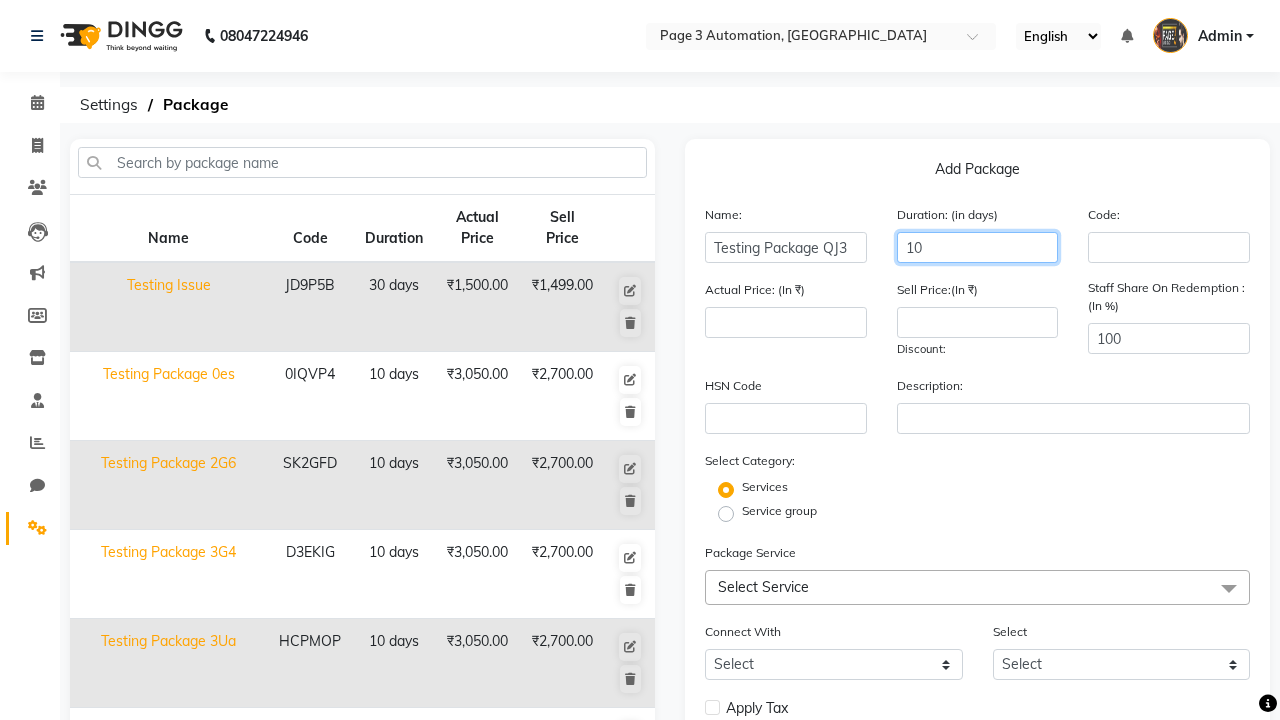 type on "10" 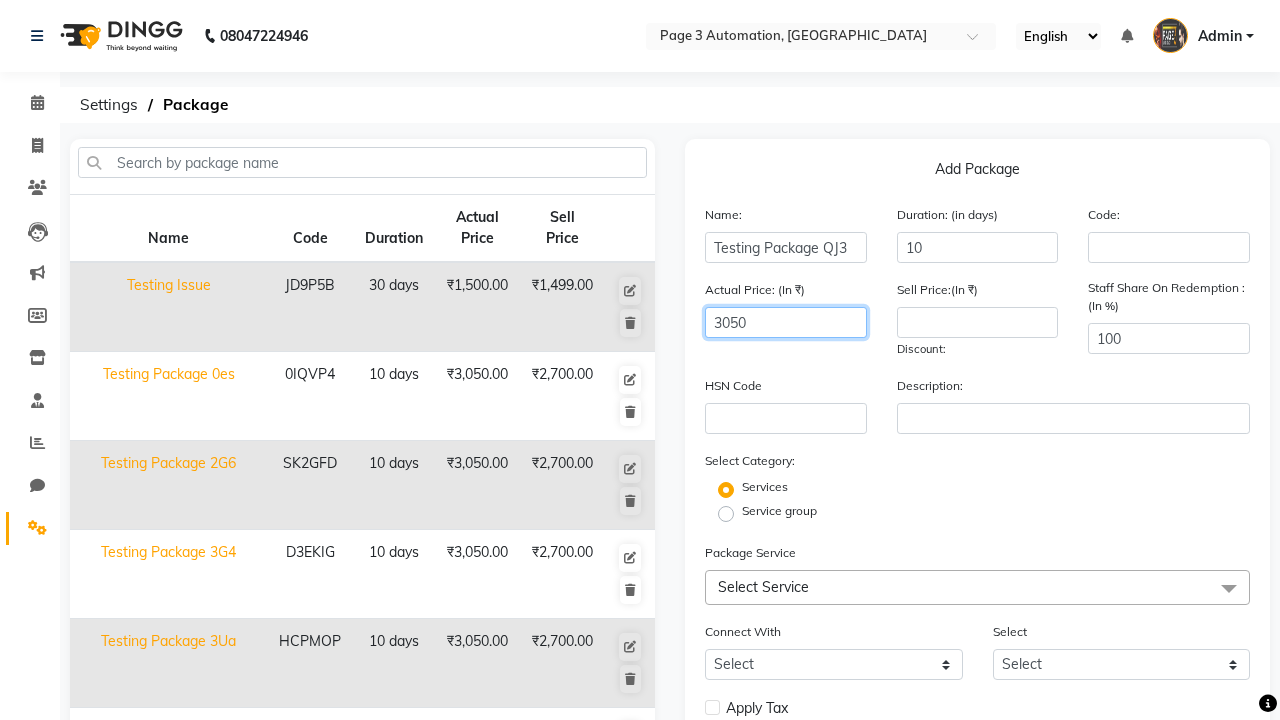 type on "3050" 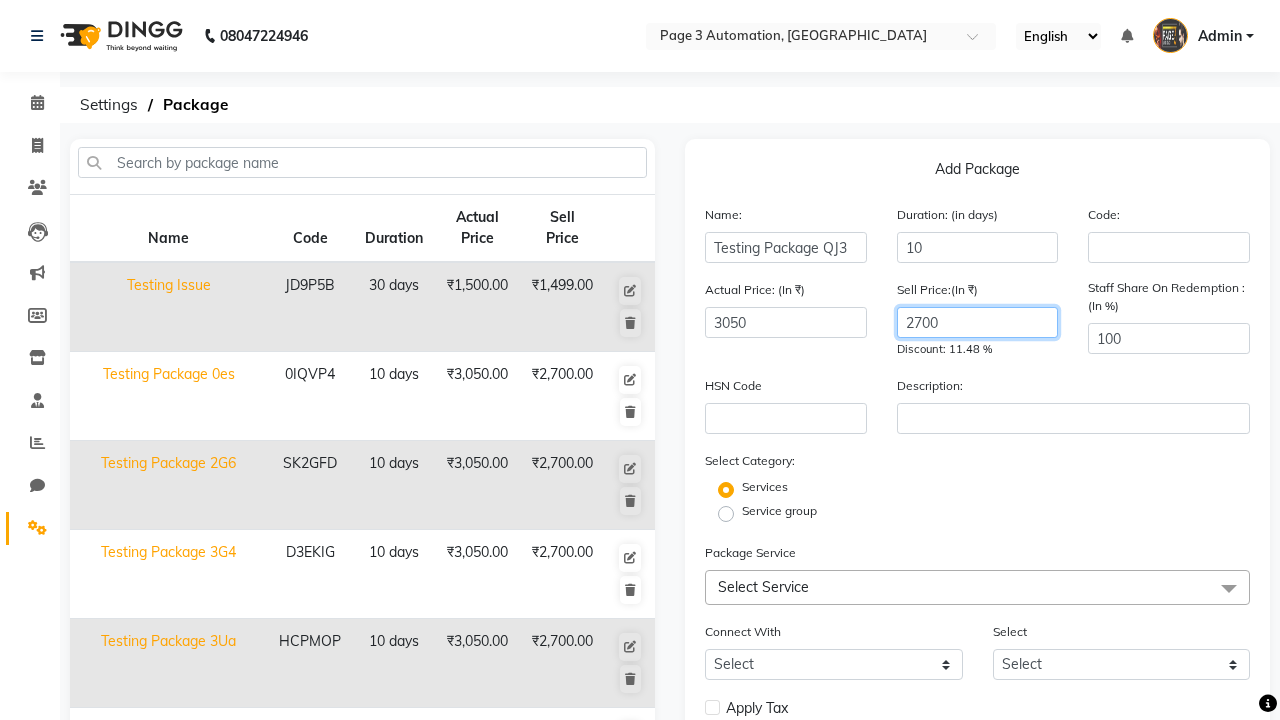 type on "2700" 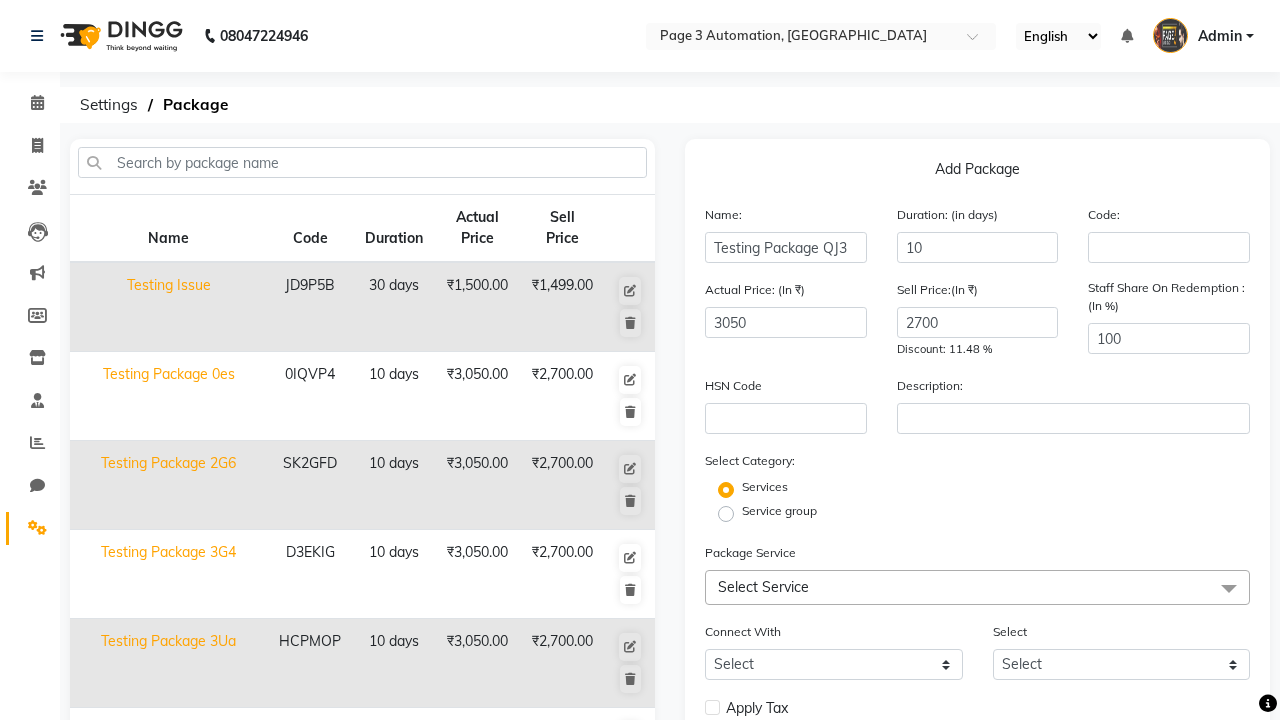 click on "Service group" 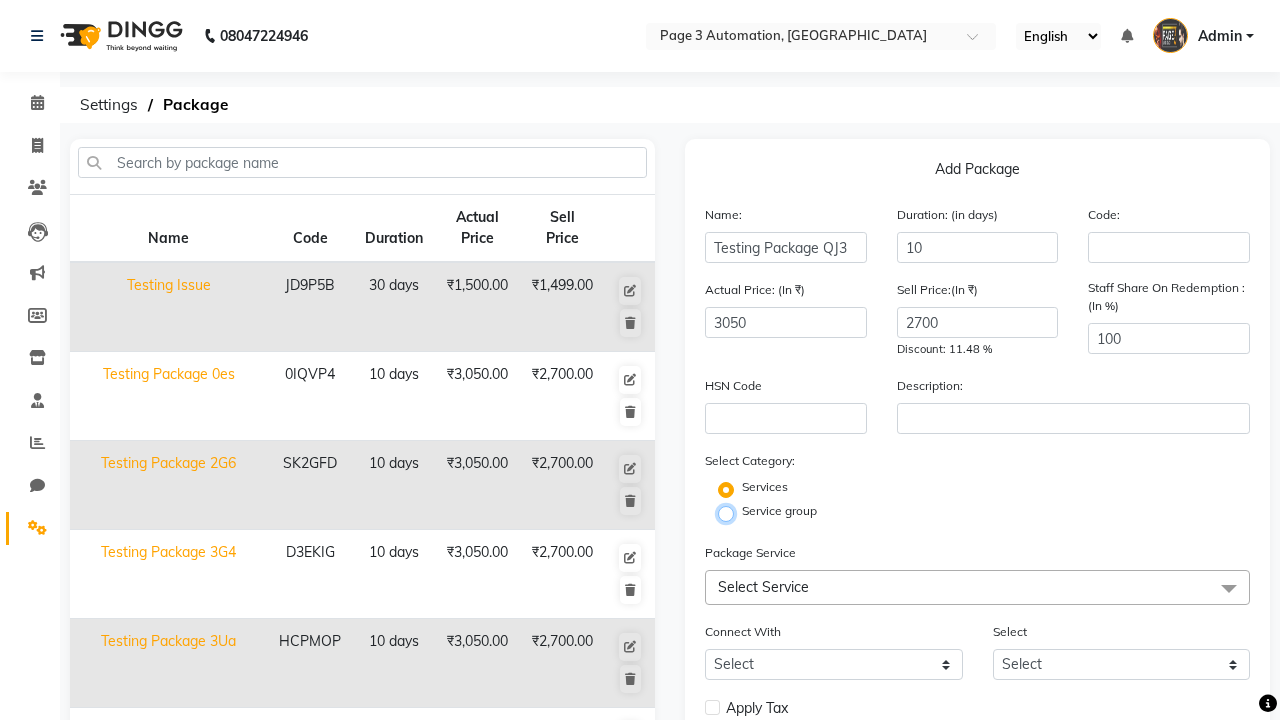 click on "Service group" at bounding box center [732, 512] 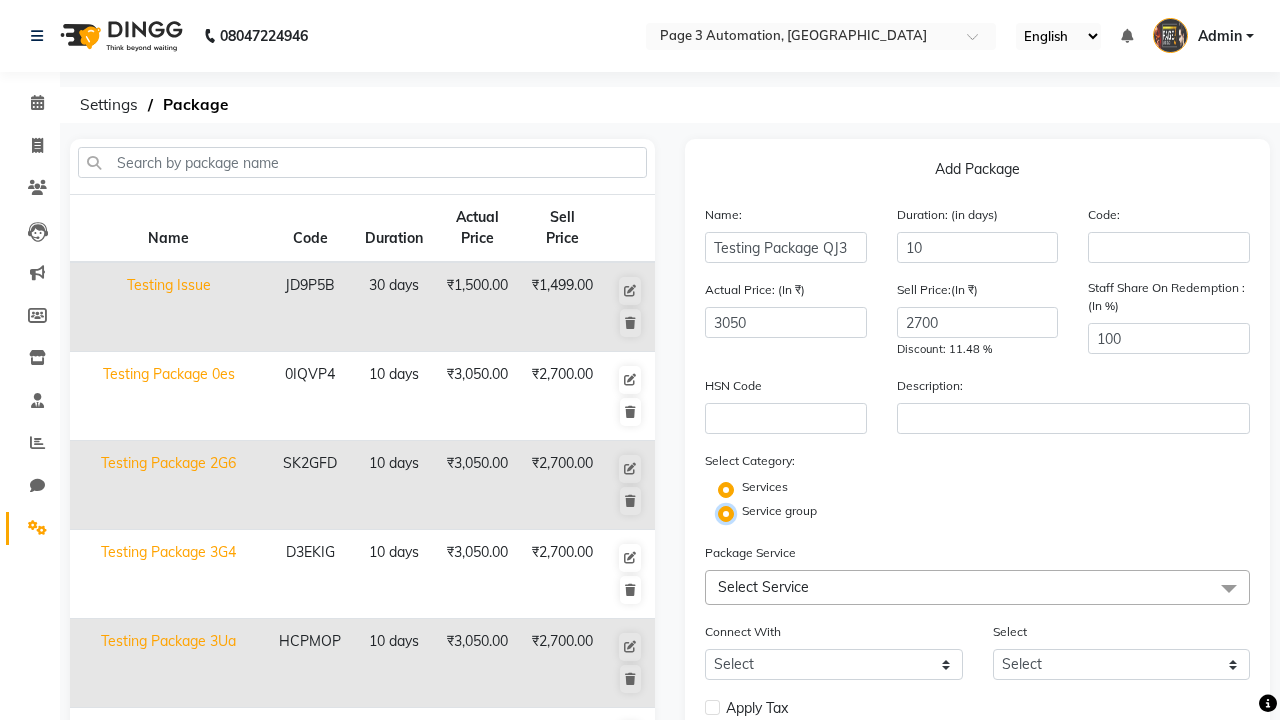 radio on "false" 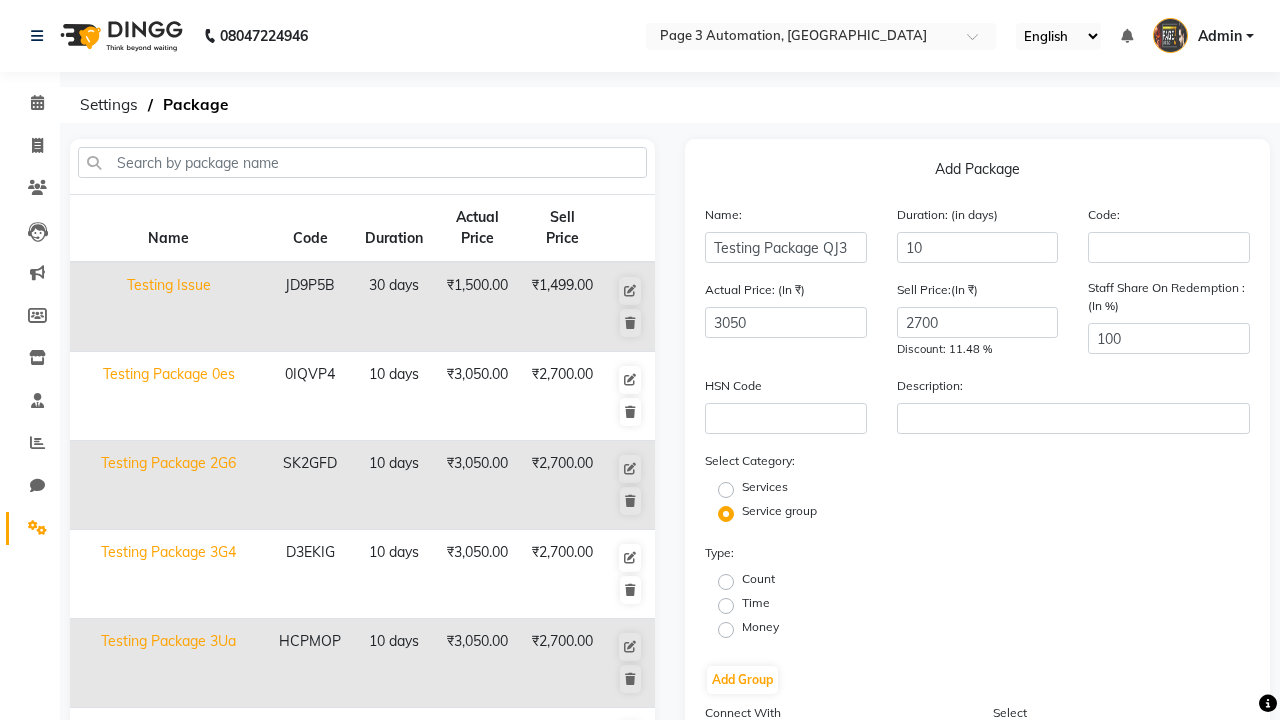 click on "Count" 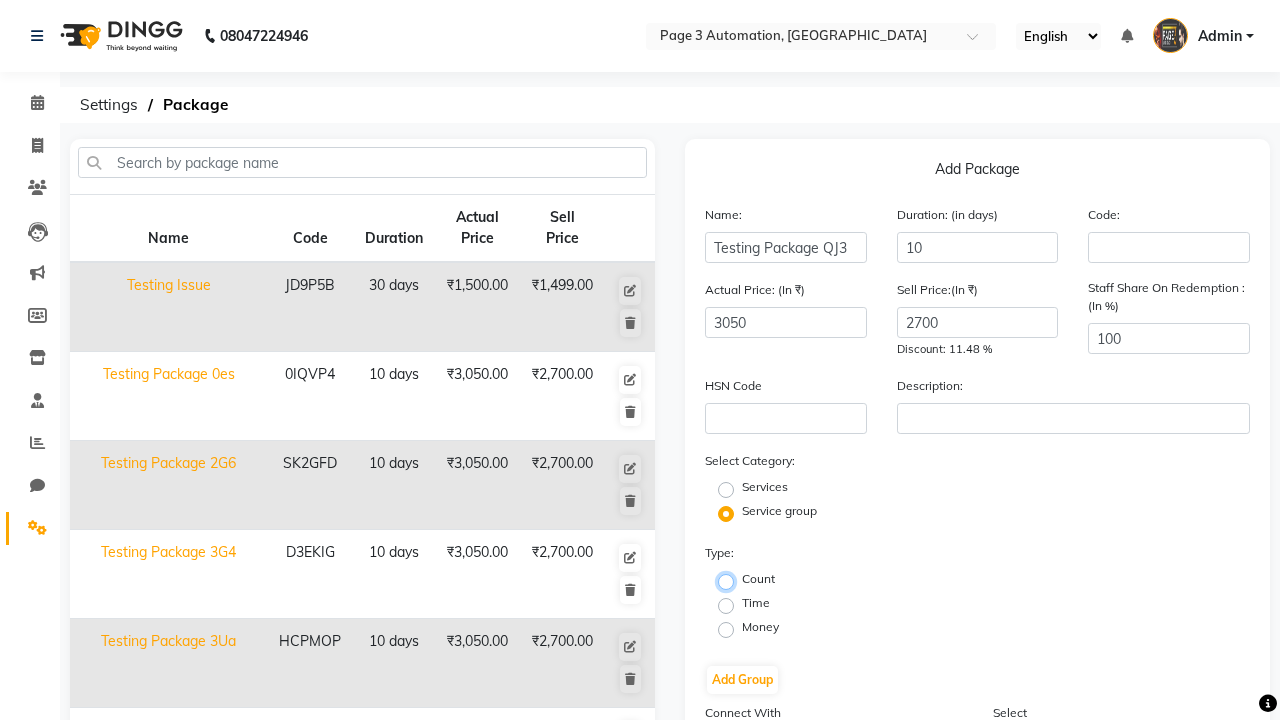 click on "Count" at bounding box center (732, 580) 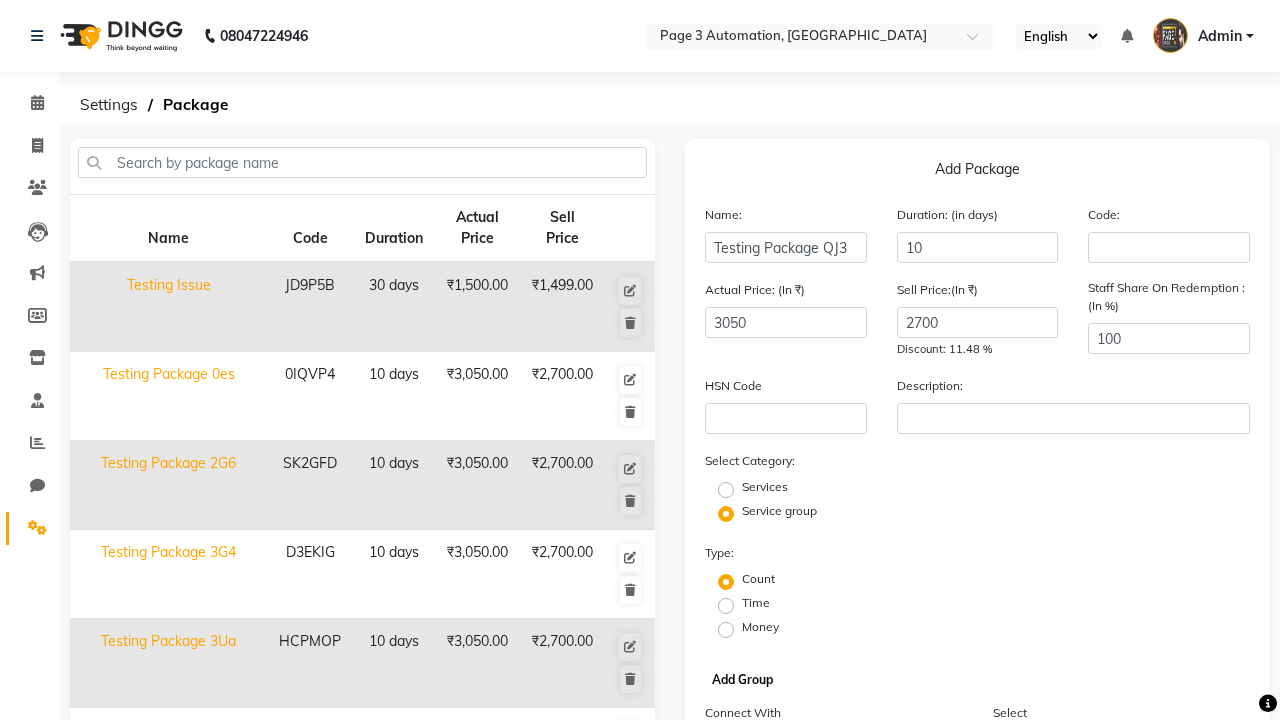 click on "Add Group" 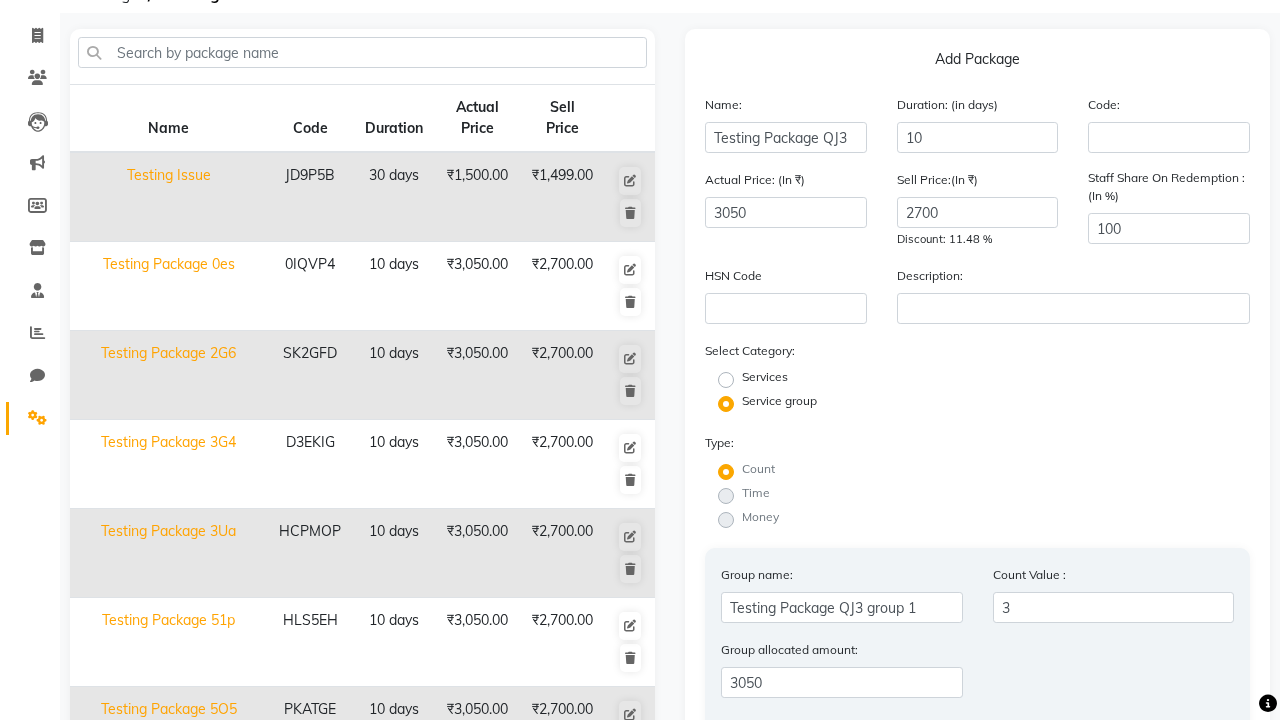 type on "3" 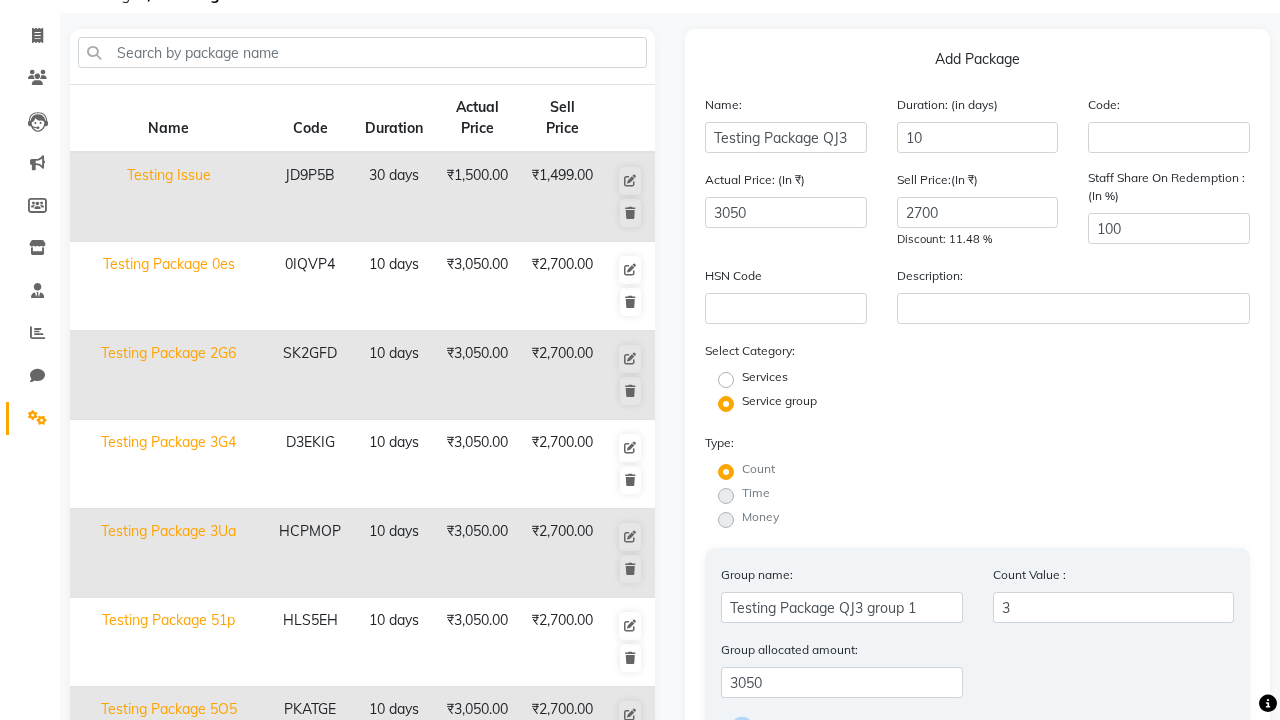 click on "All Services" at bounding box center [748, 726] 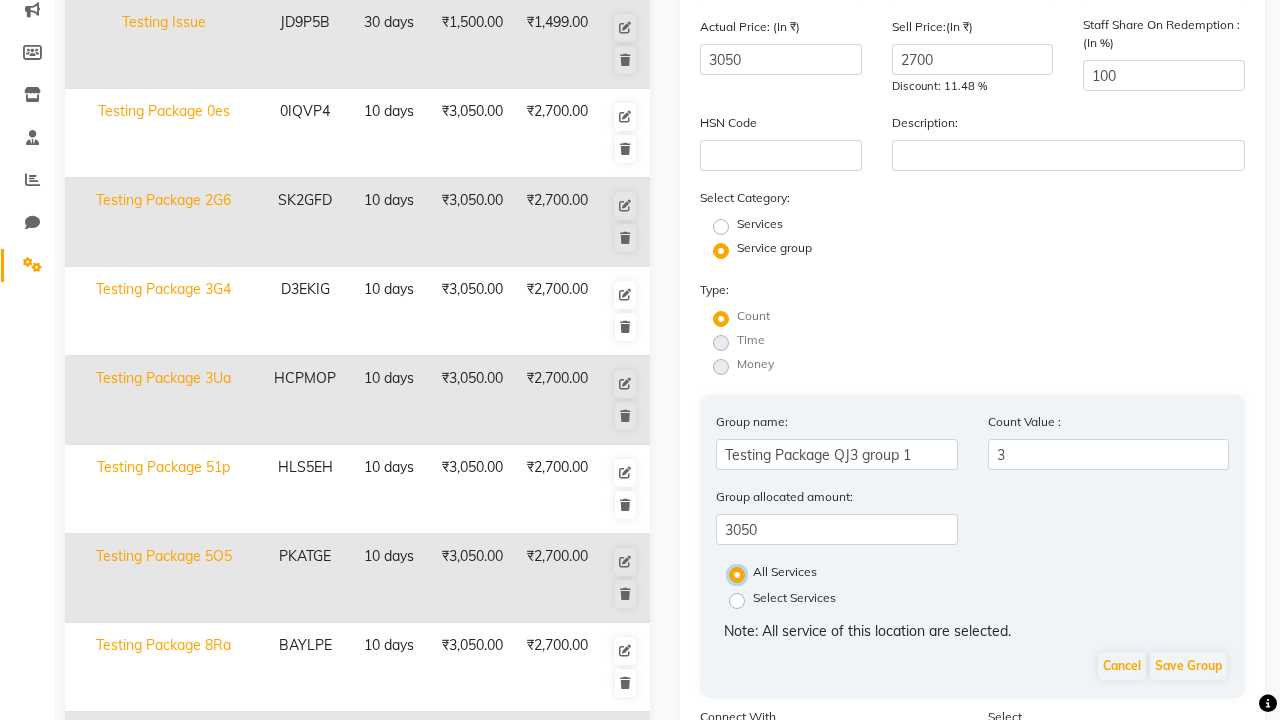scroll, scrollTop: 527, scrollLeft: 0, axis: vertical 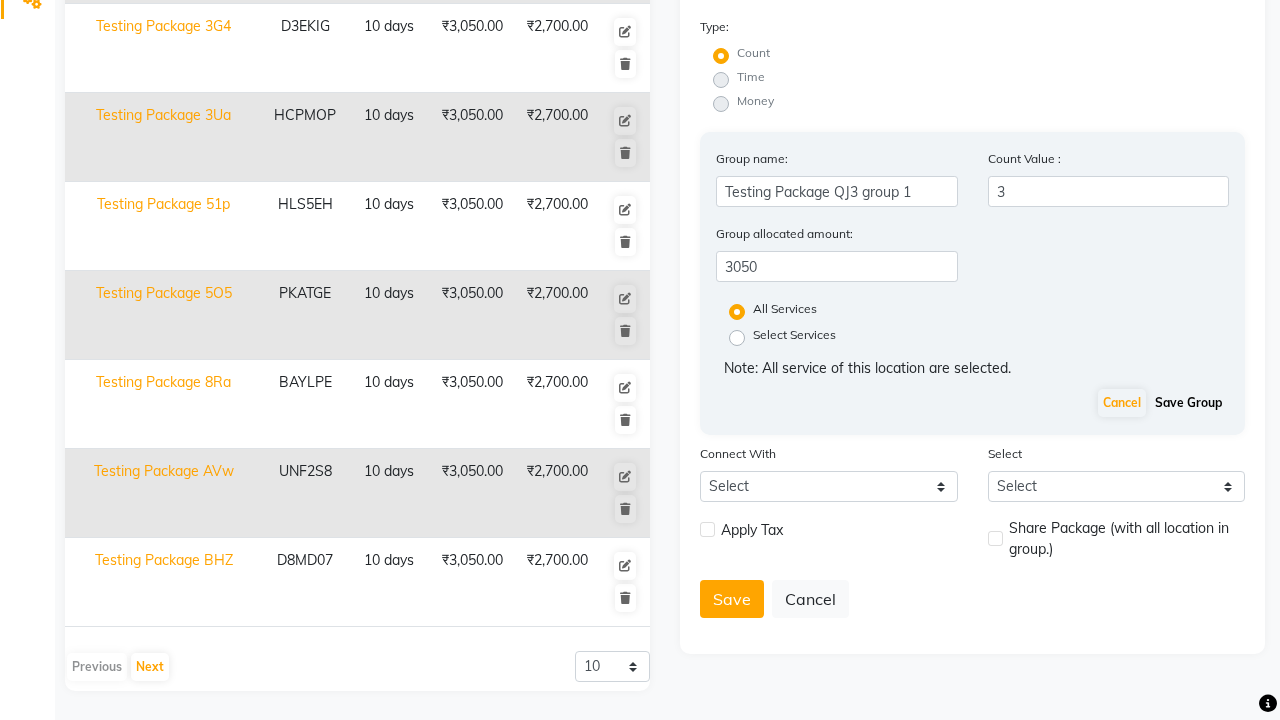 click on "Save Group" 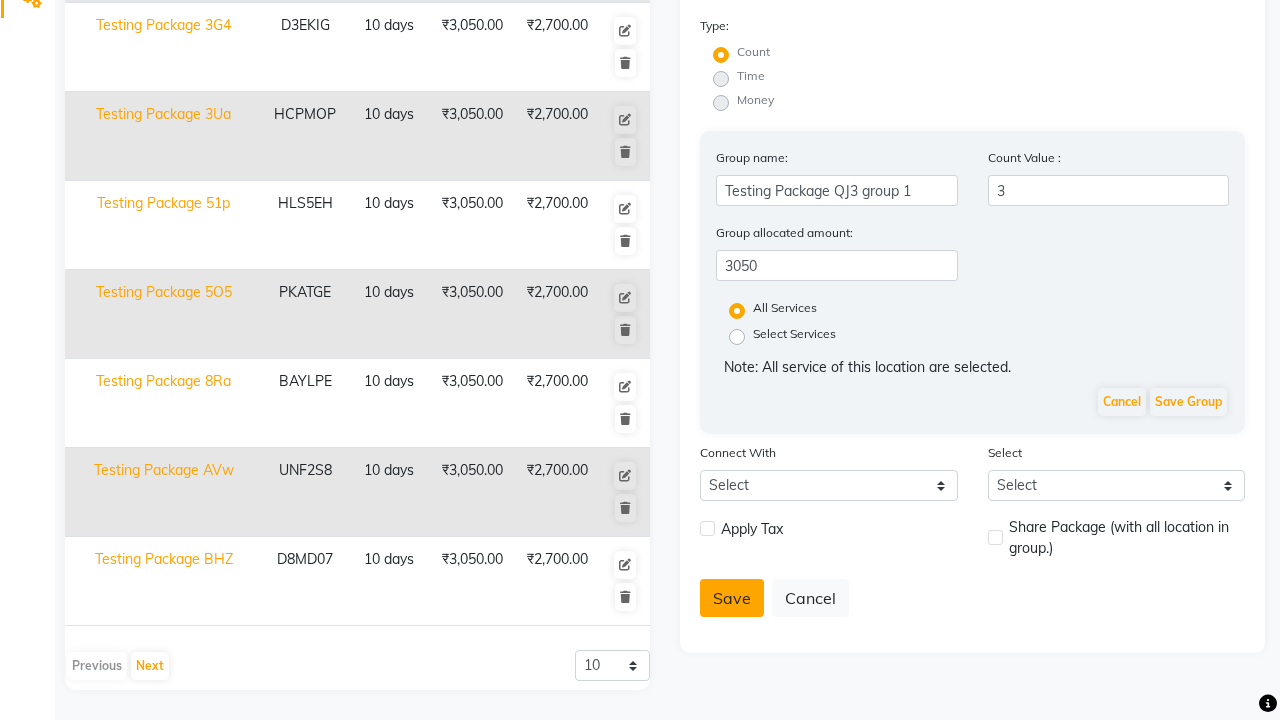click on "Save" 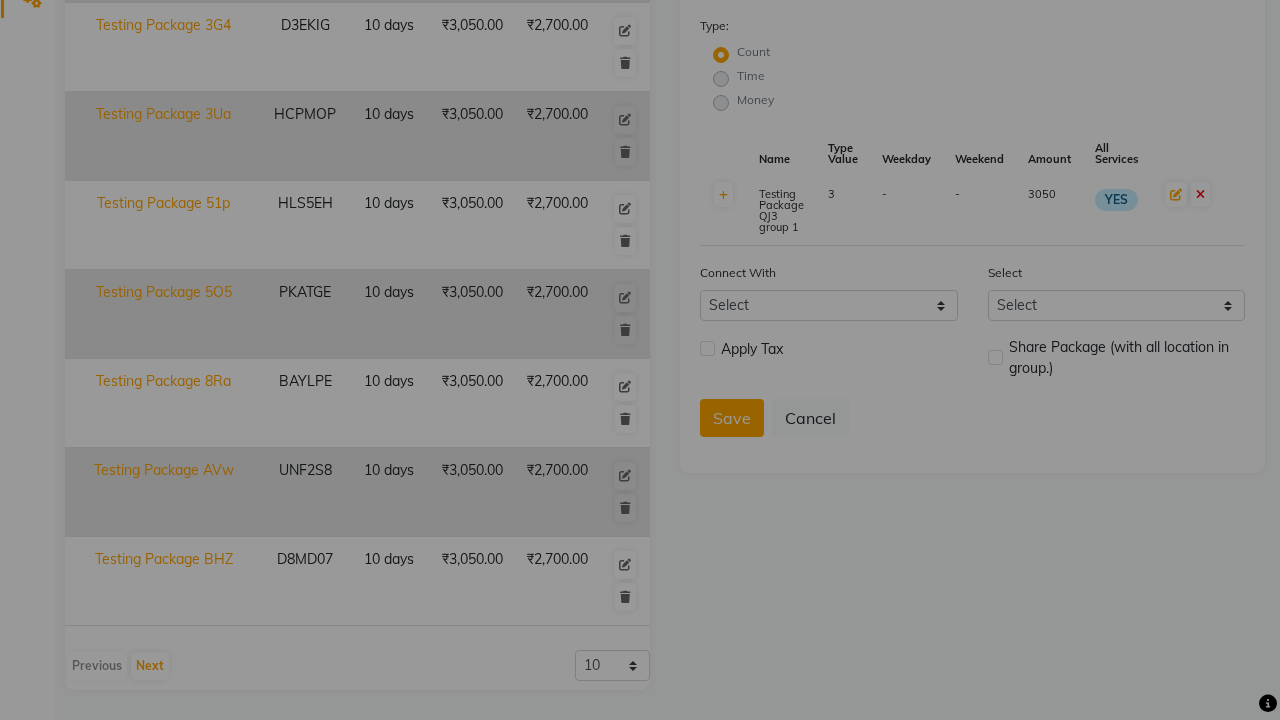 click on "Save" at bounding box center (591, 482) 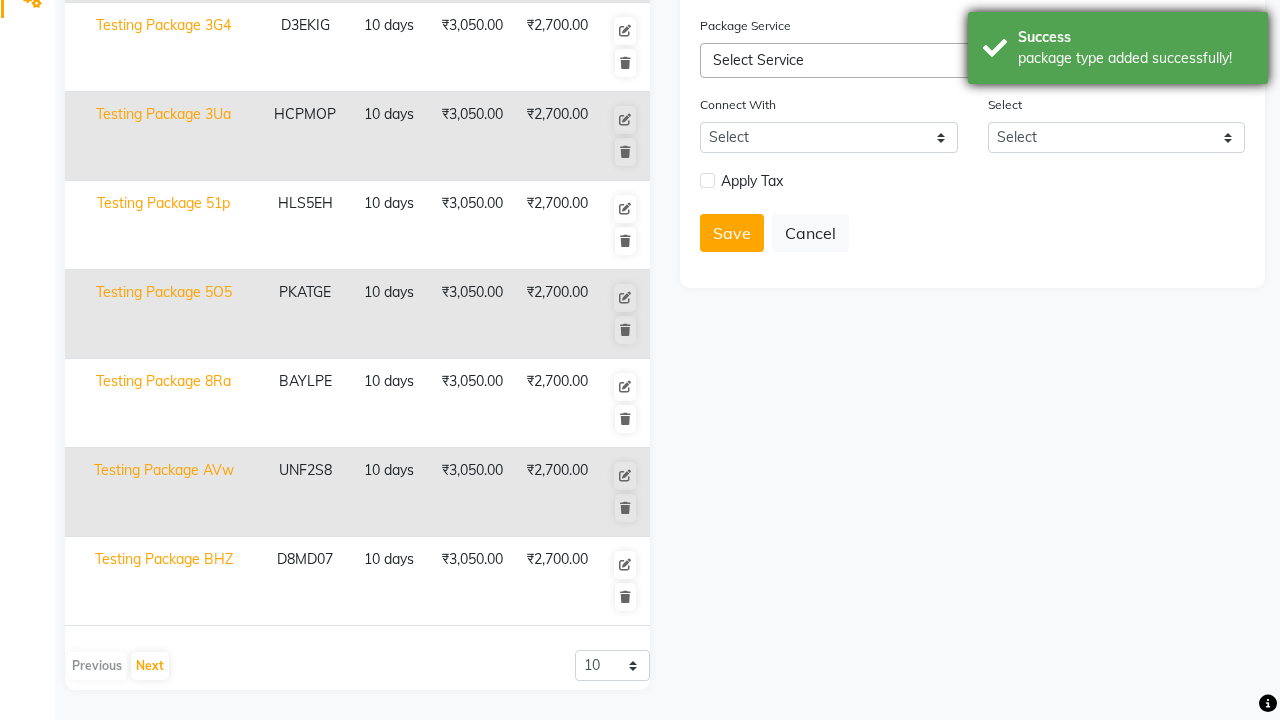 click on "package type added successfully!" at bounding box center (1135, 58) 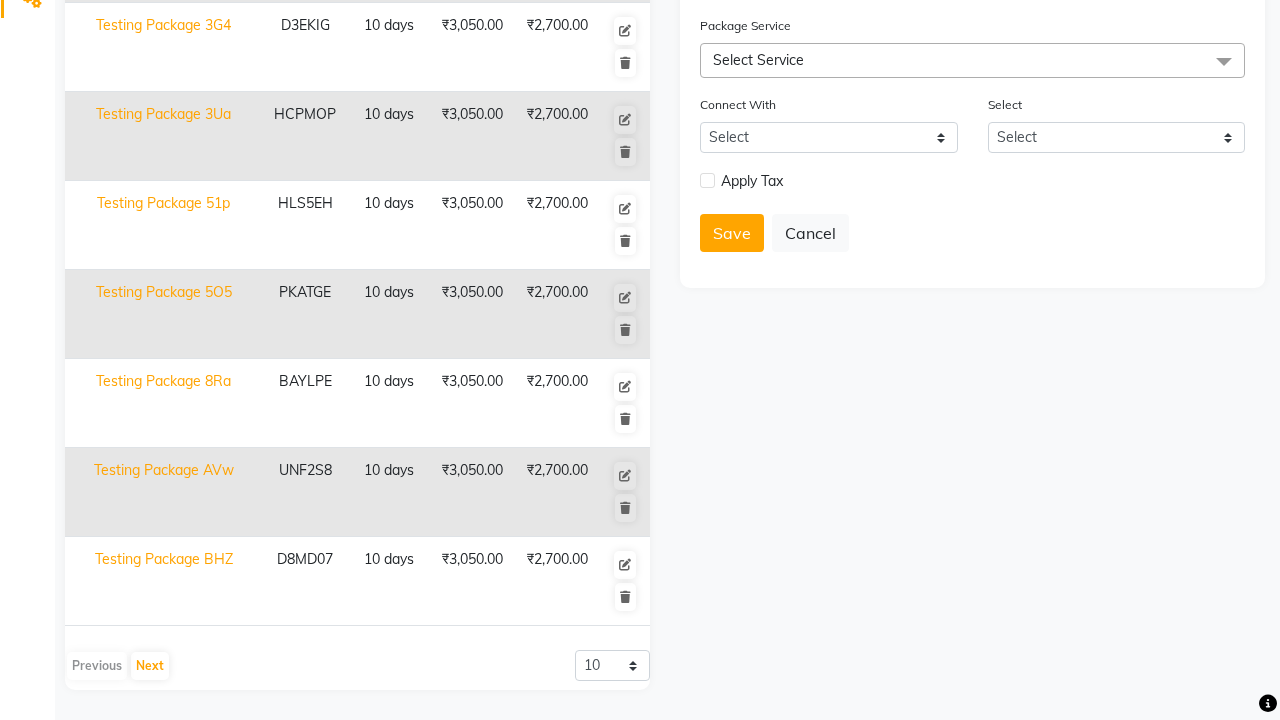 click at bounding box center (32, -491) 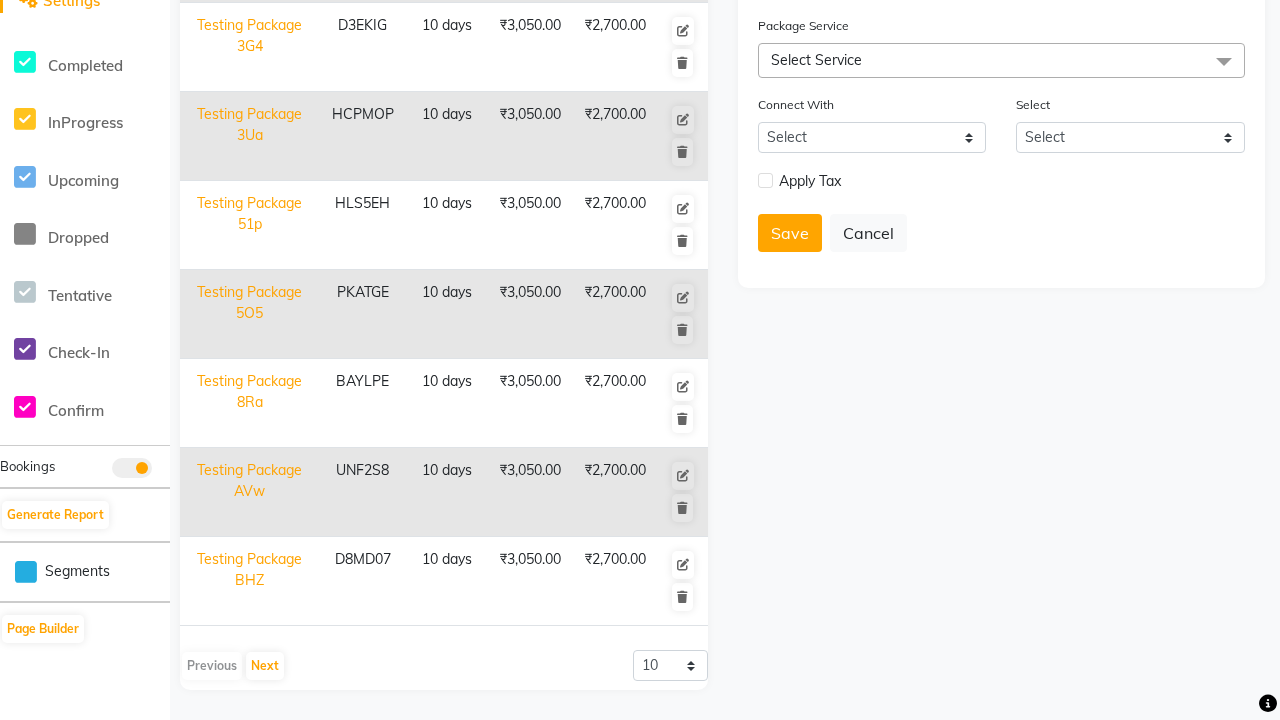 scroll, scrollTop: 0, scrollLeft: 0, axis: both 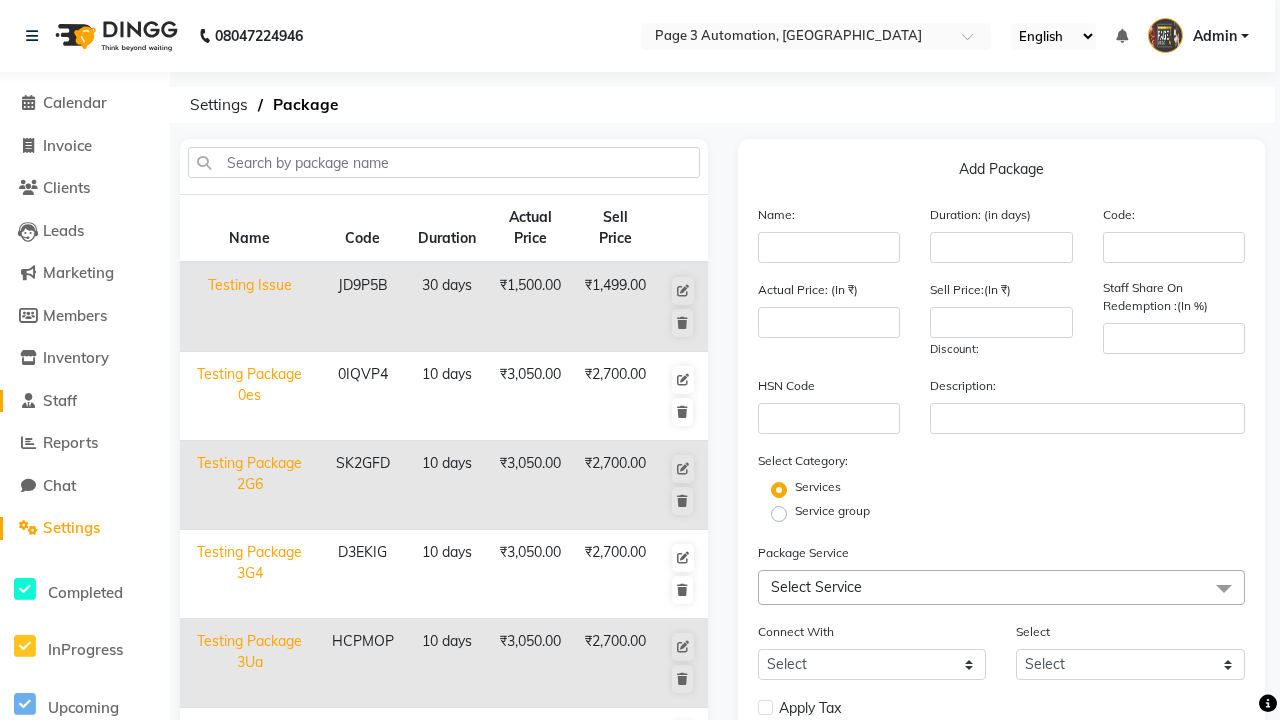 click on "Staff" 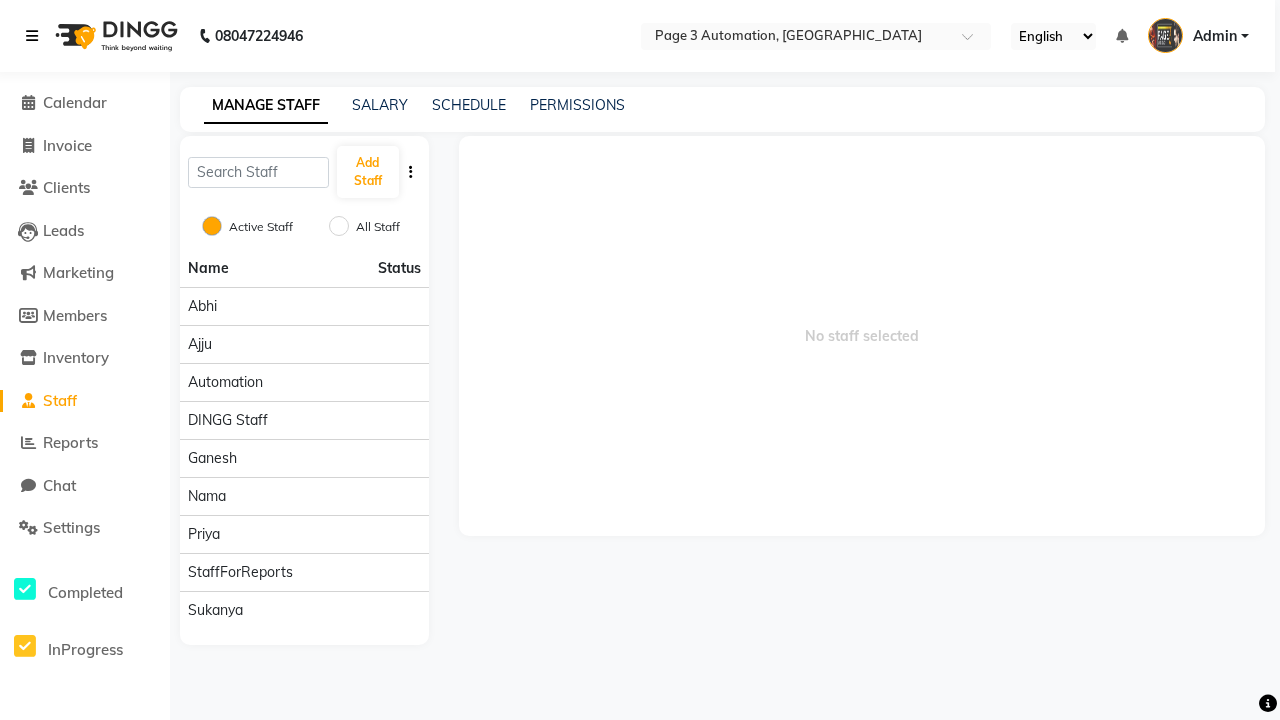 click at bounding box center [32, 36] 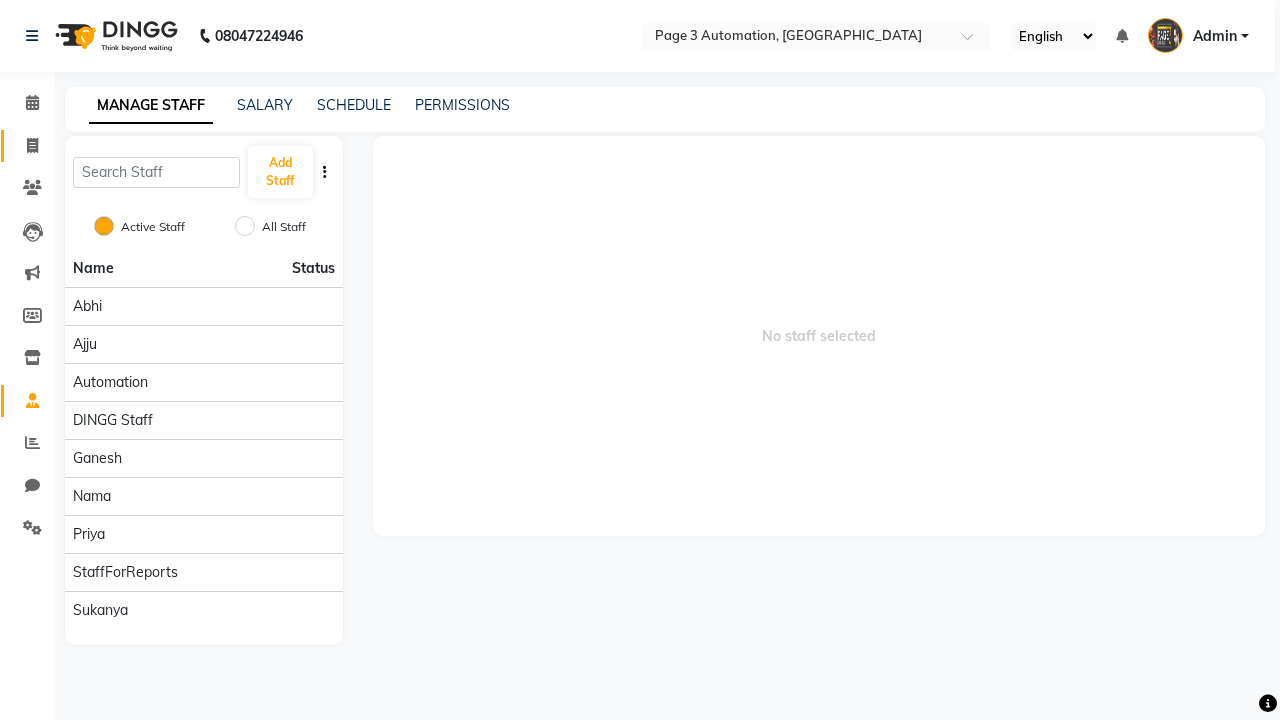 click 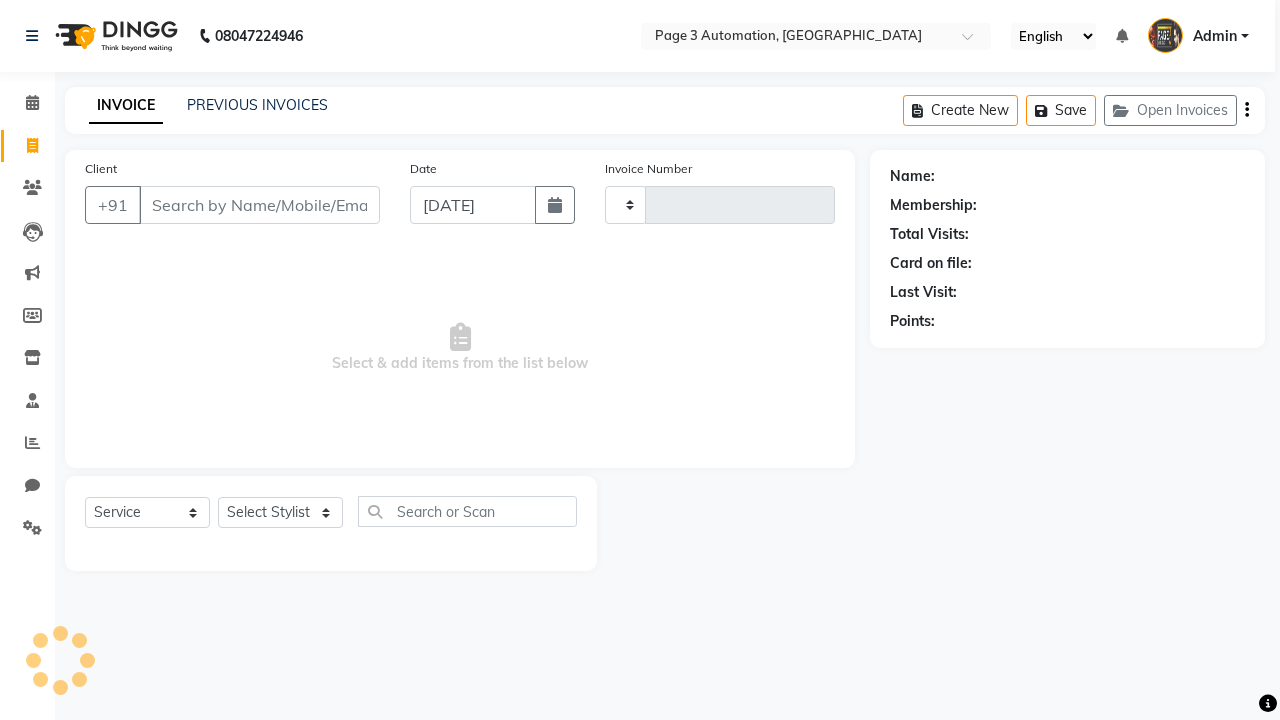 type on "7043" 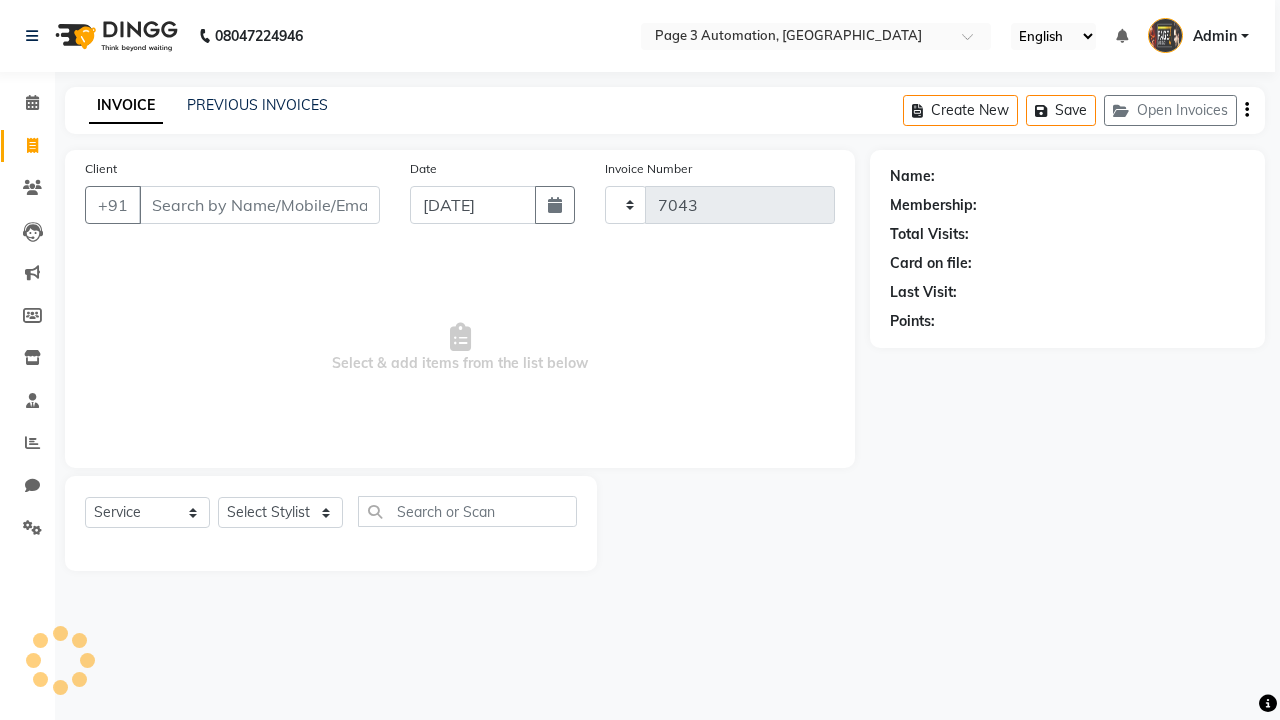 select on "2774" 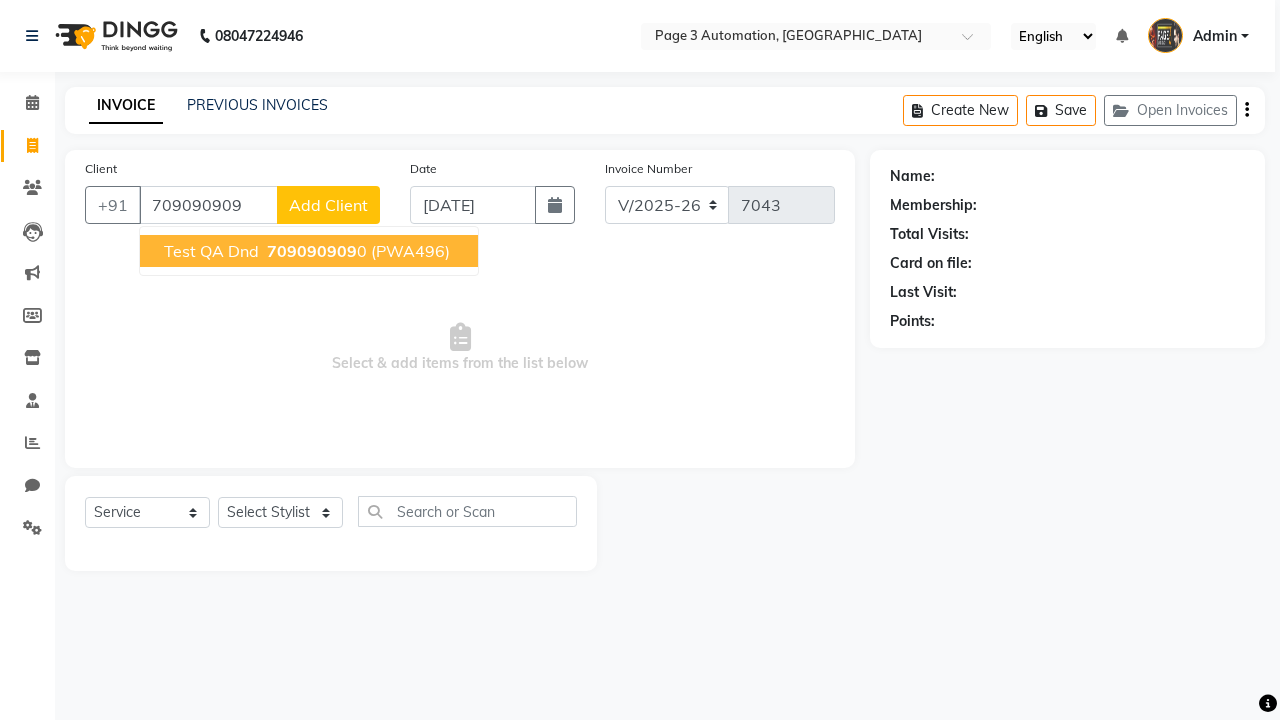 click on "709090909" at bounding box center (312, 251) 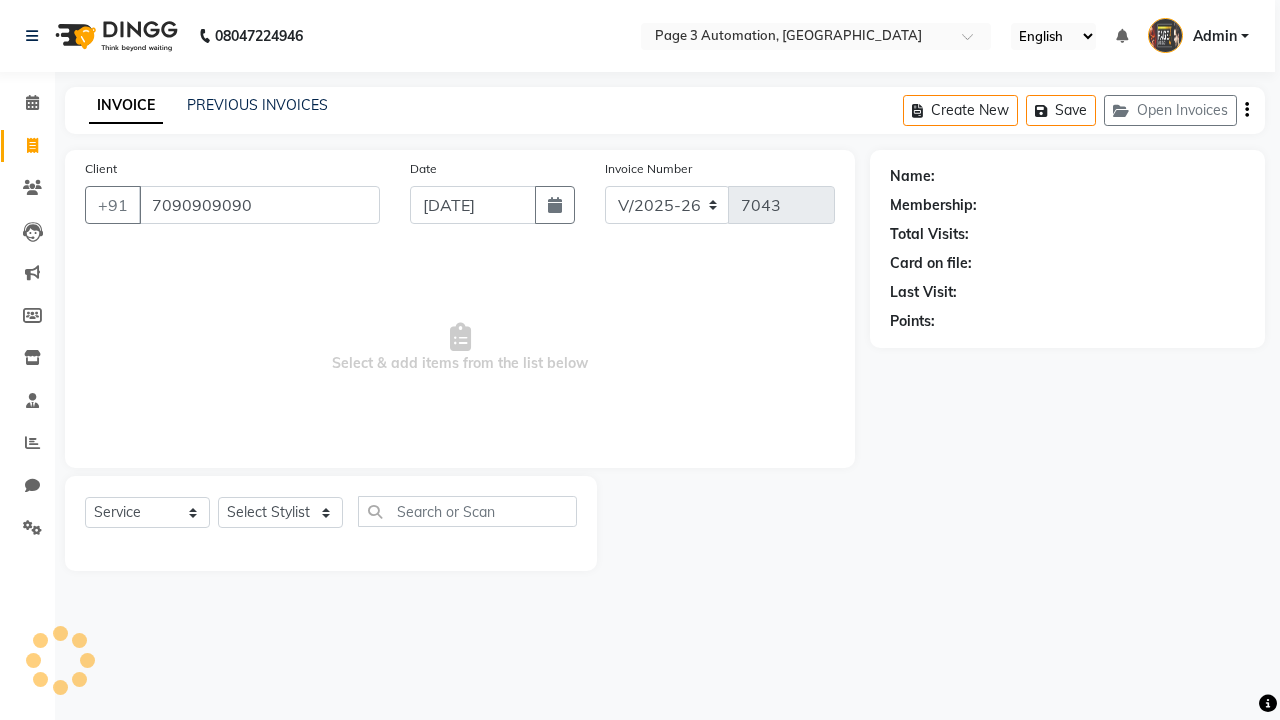 type on "7090909090" 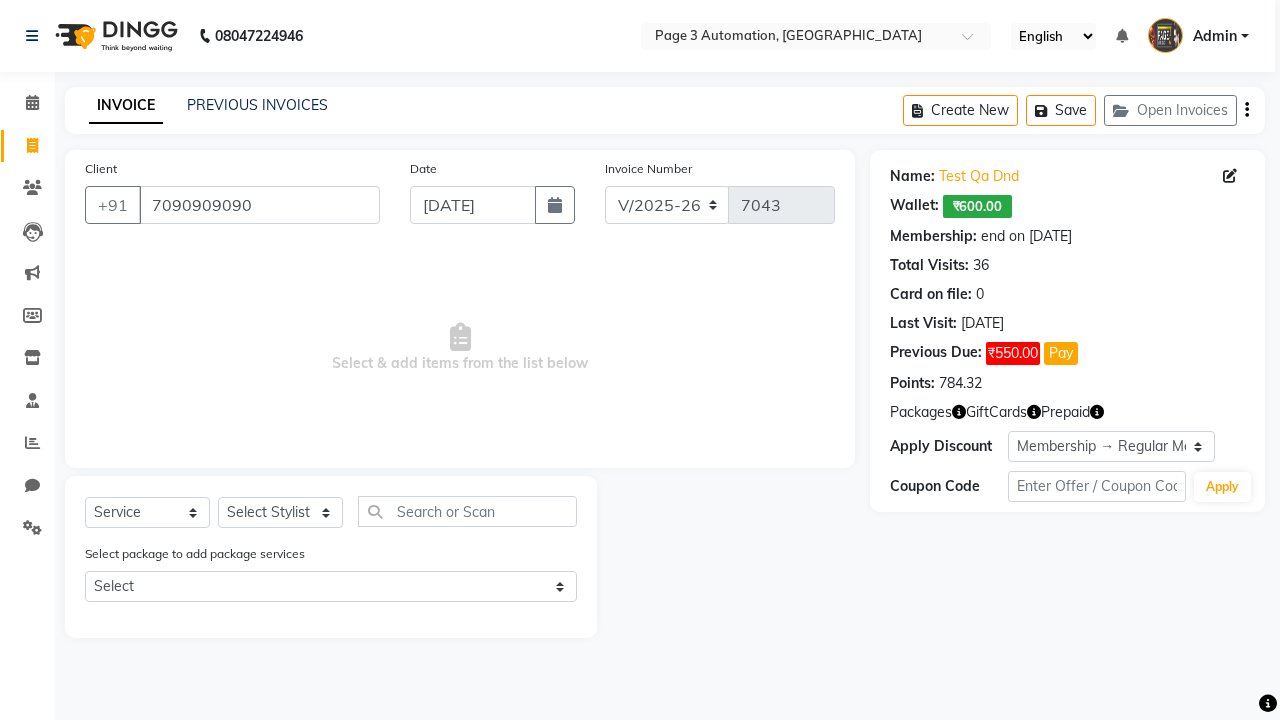 select on "0:" 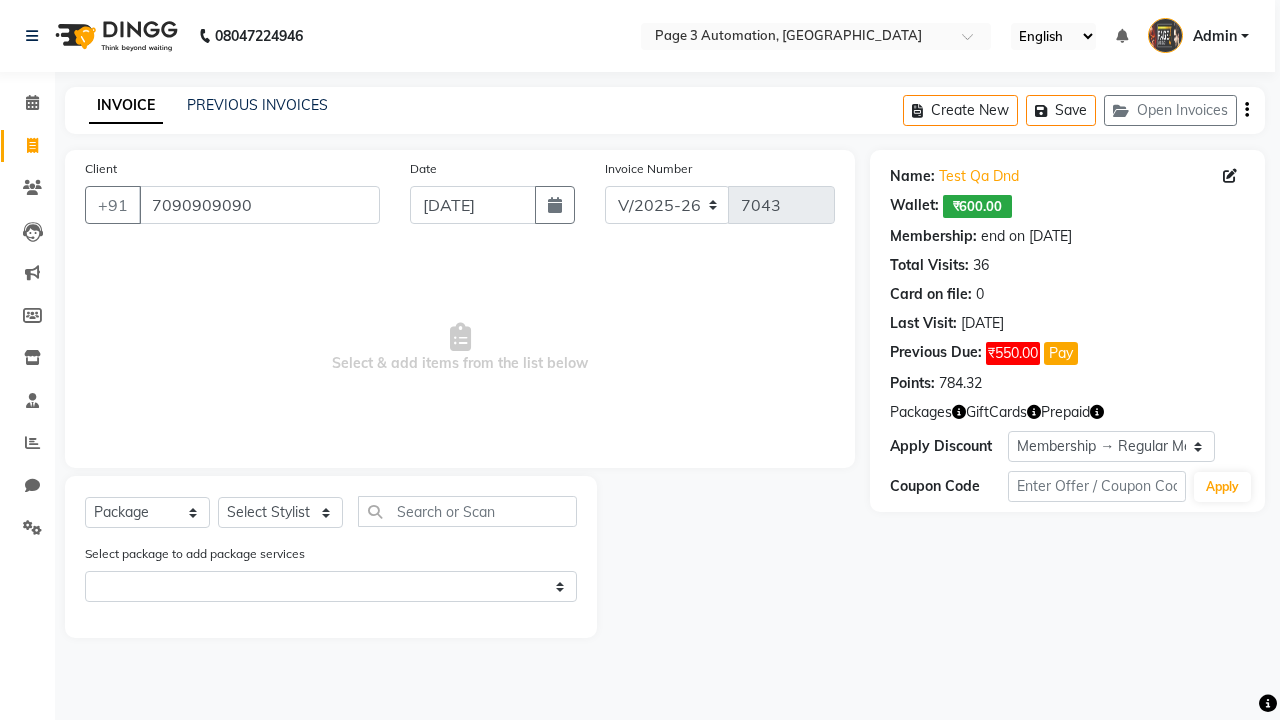 select on "71572" 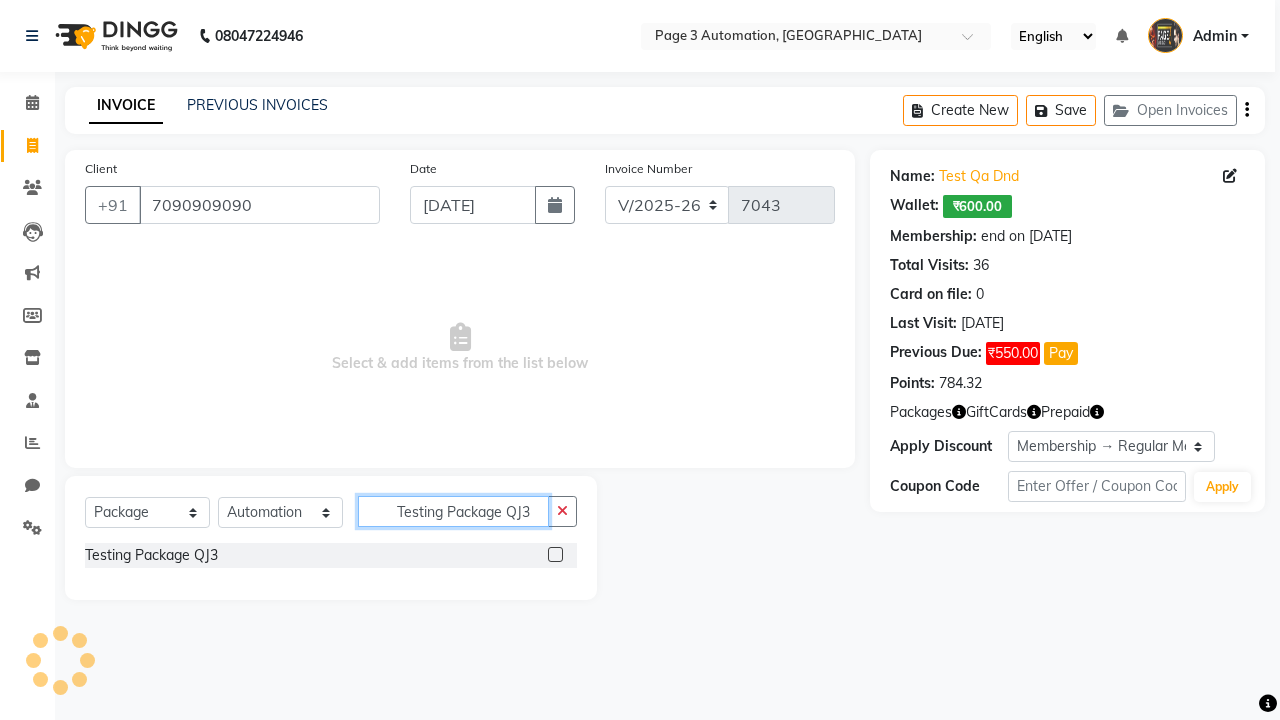 type on "Testing Package QJ3" 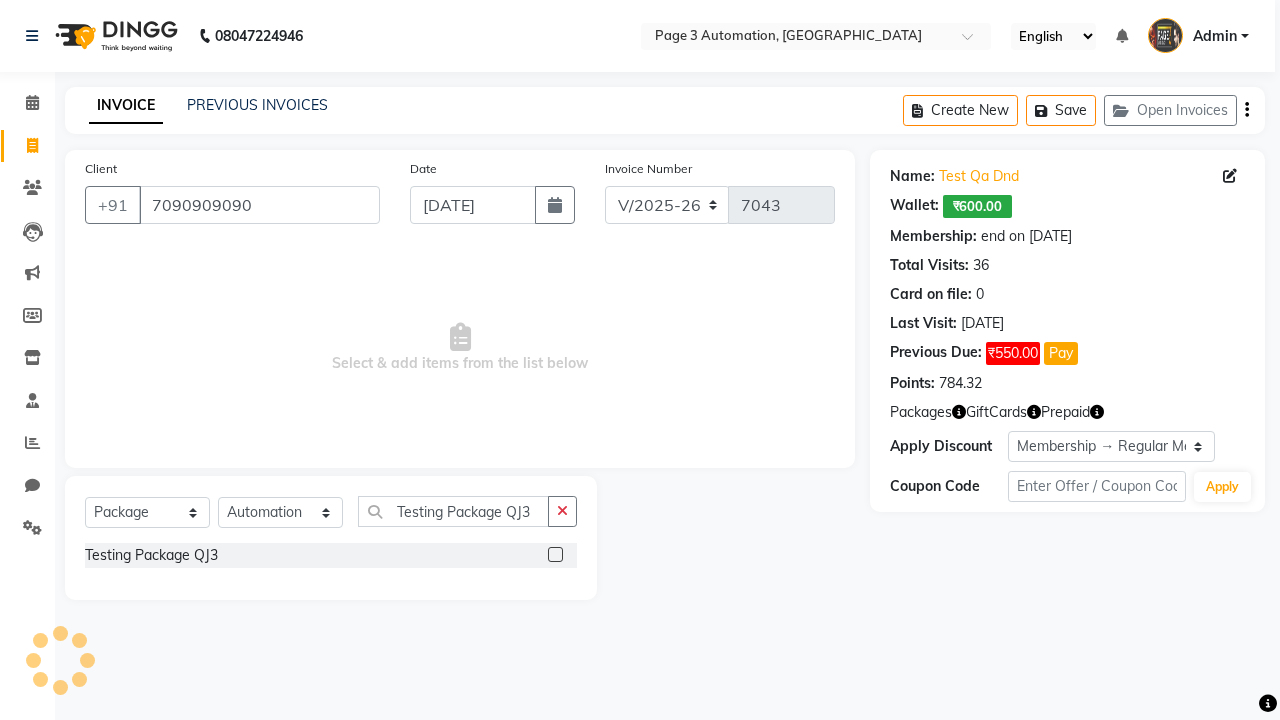 click 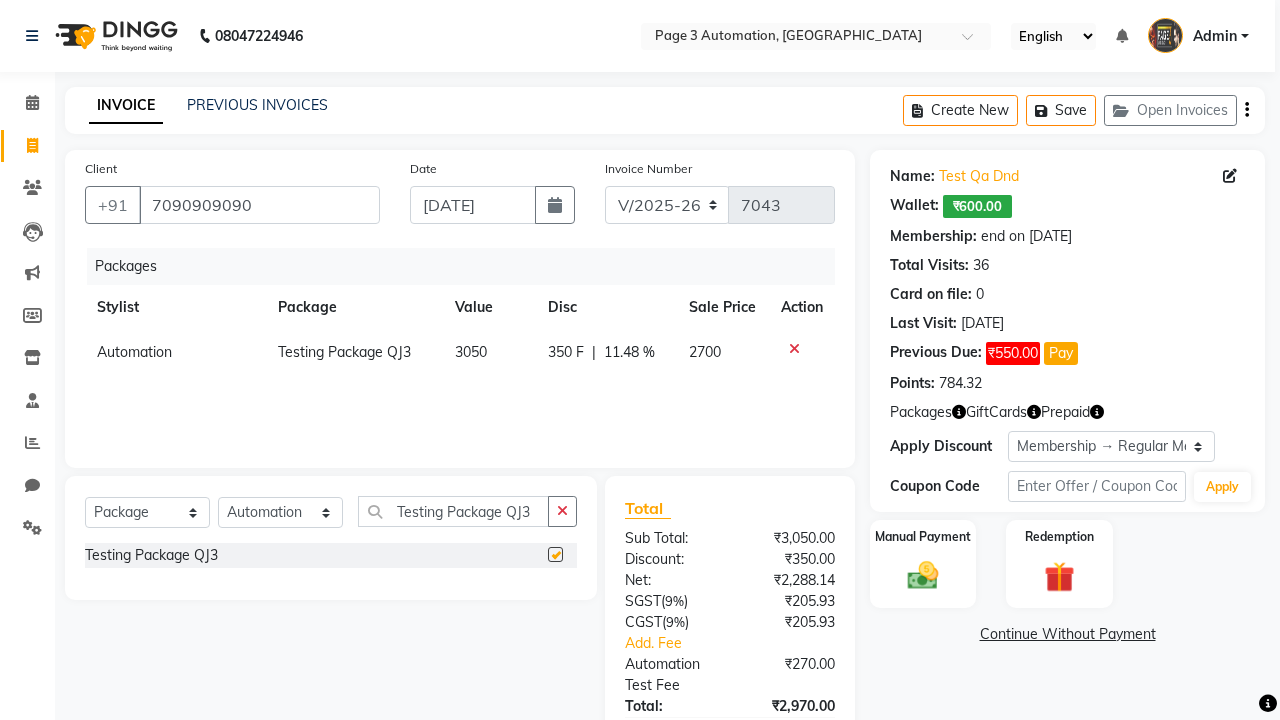 checkbox on "false" 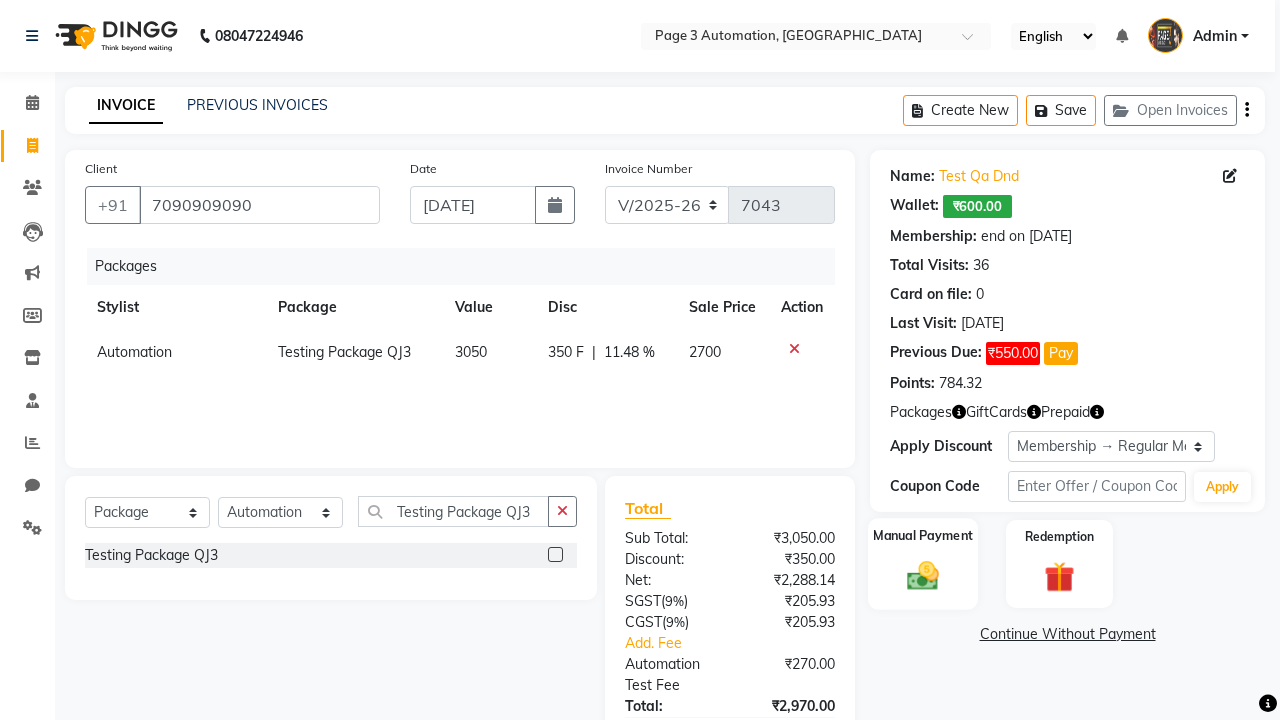 click 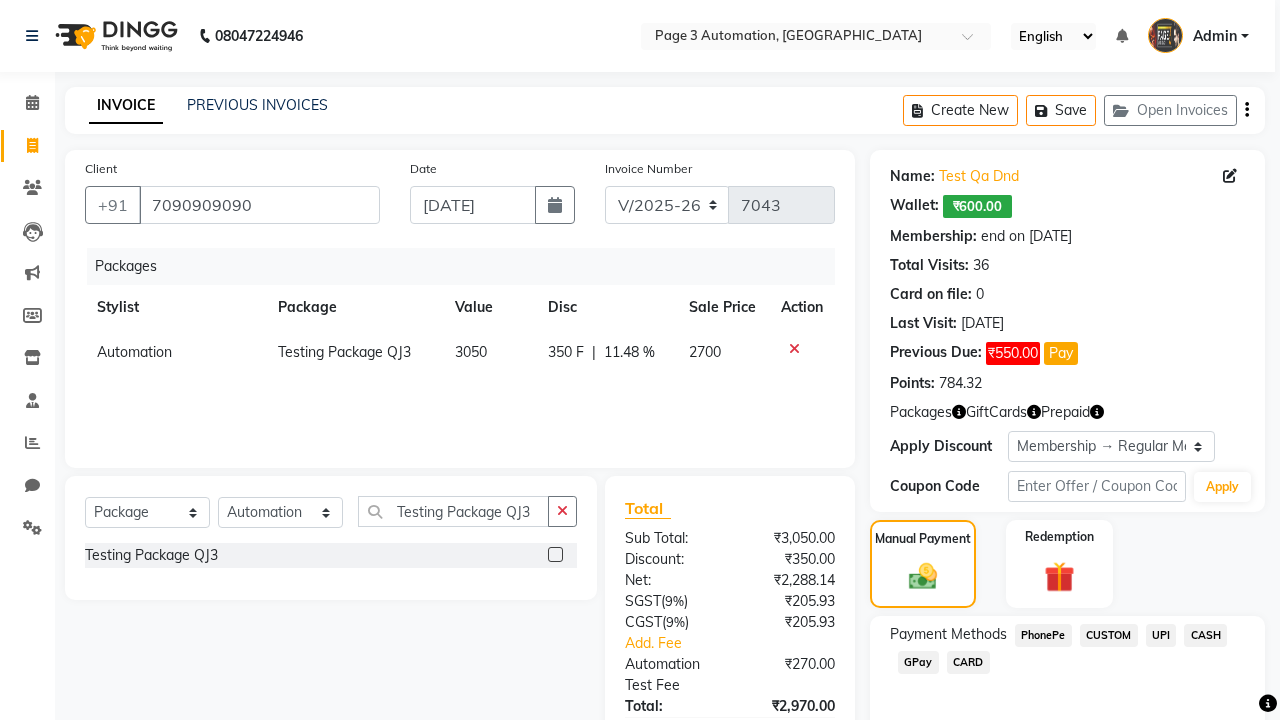 click on "PhonePe" 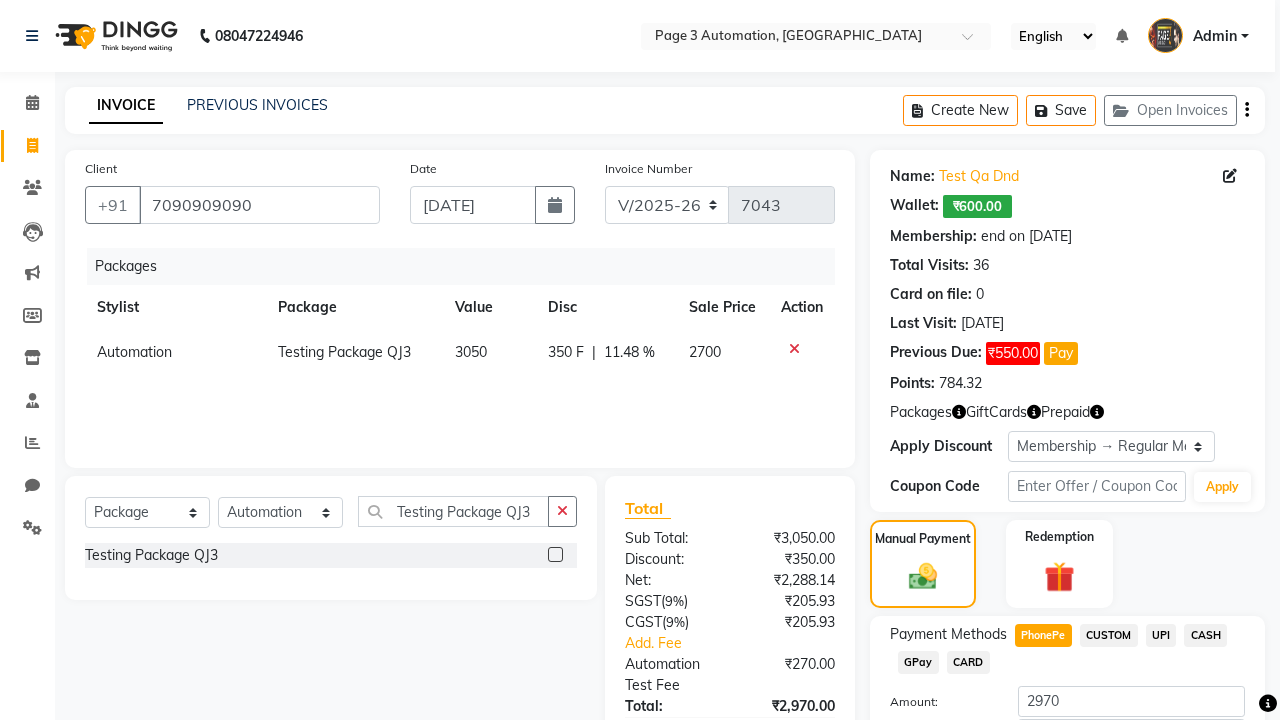 scroll, scrollTop: 143, scrollLeft: 0, axis: vertical 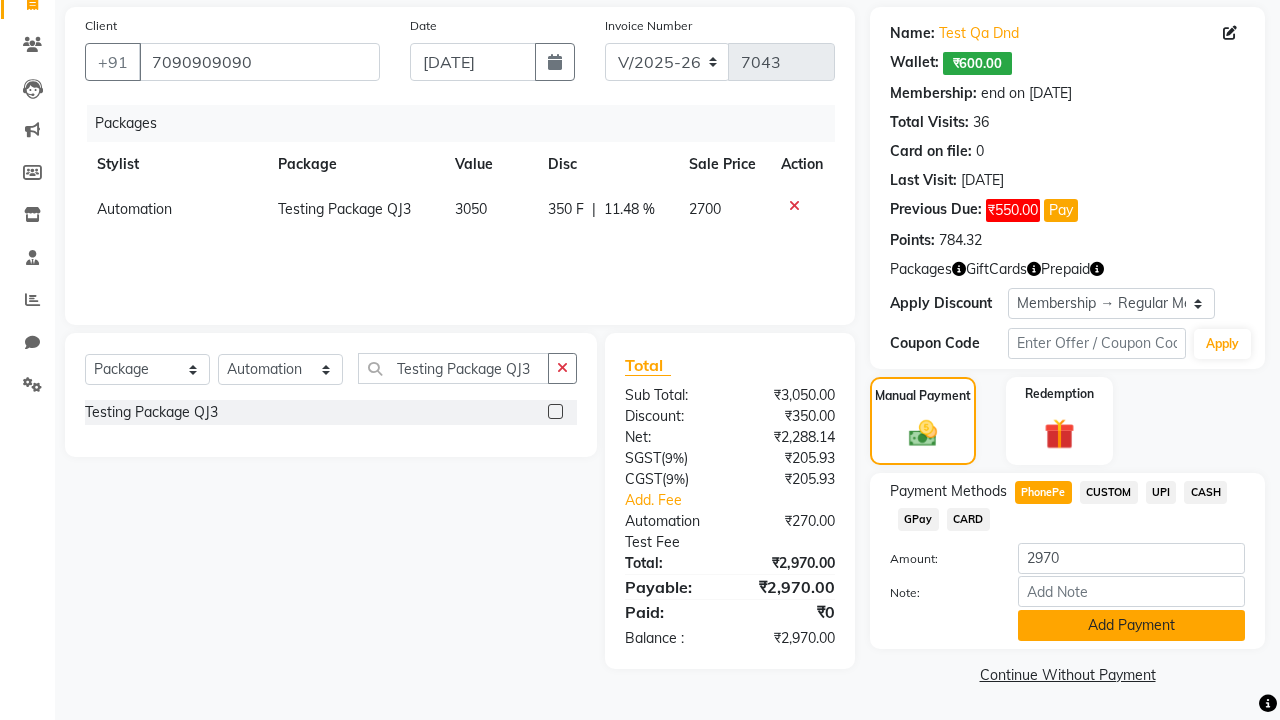 click on "Add Payment" 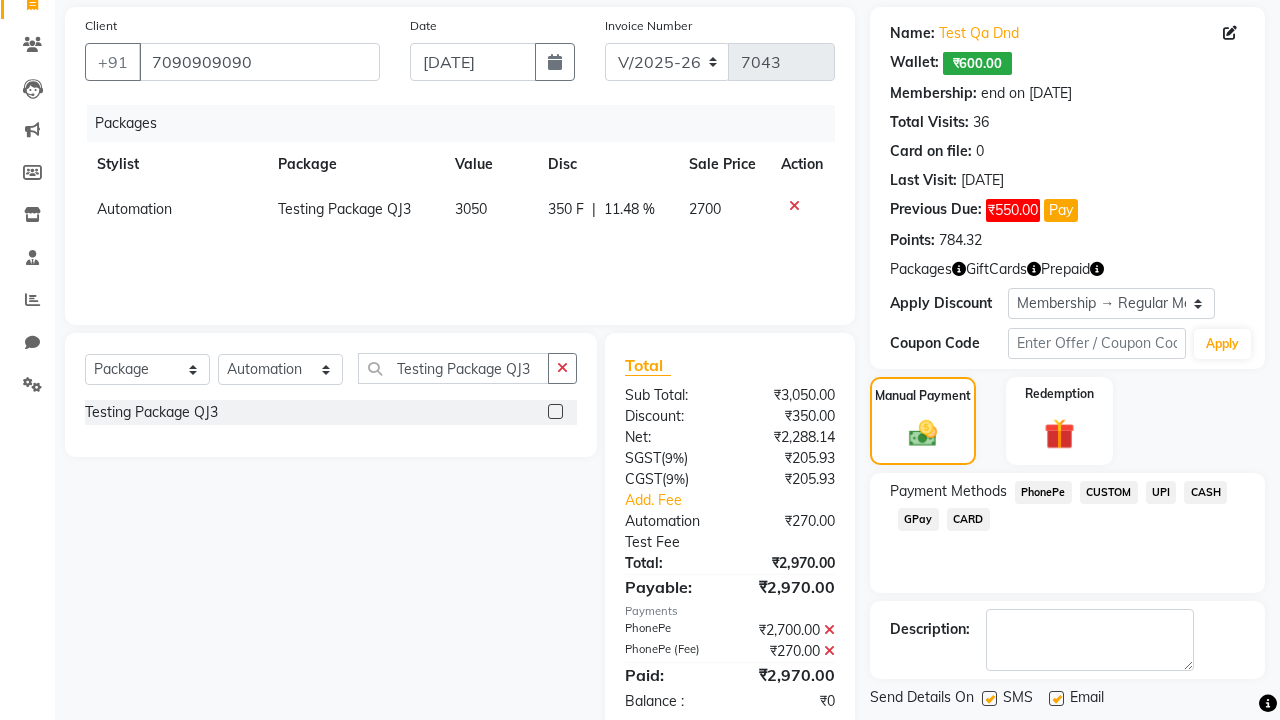 click 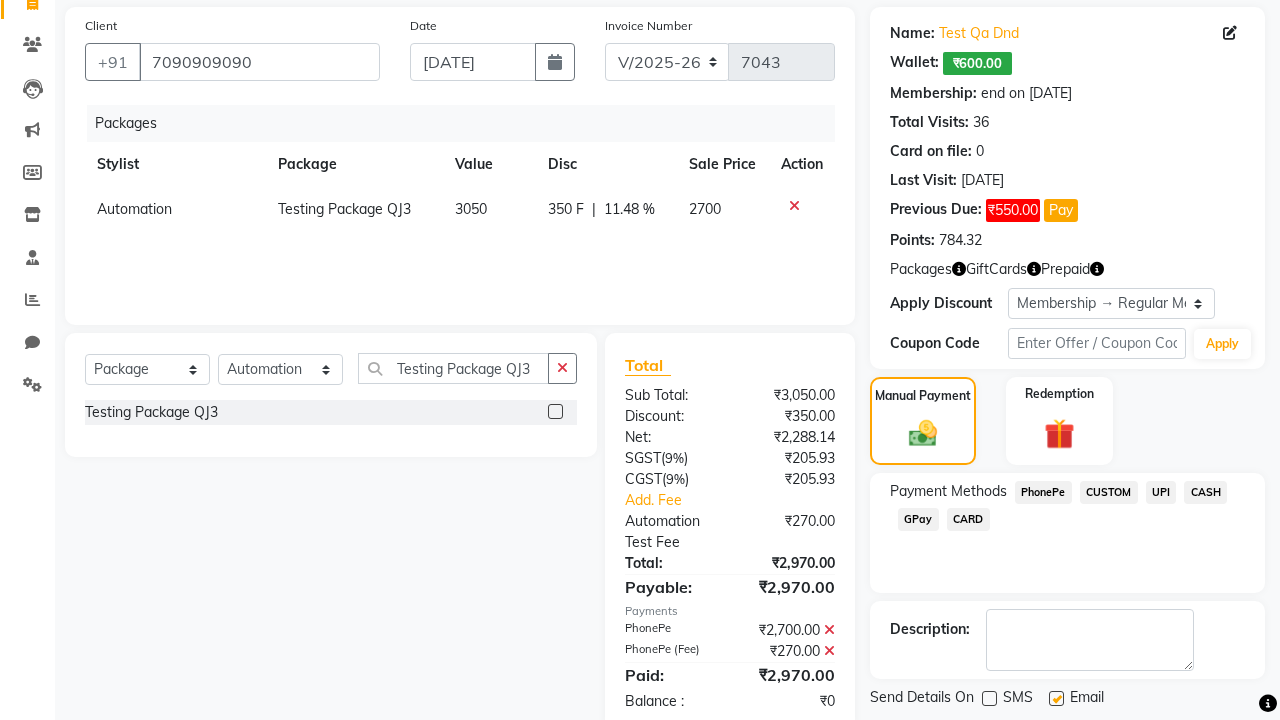 click 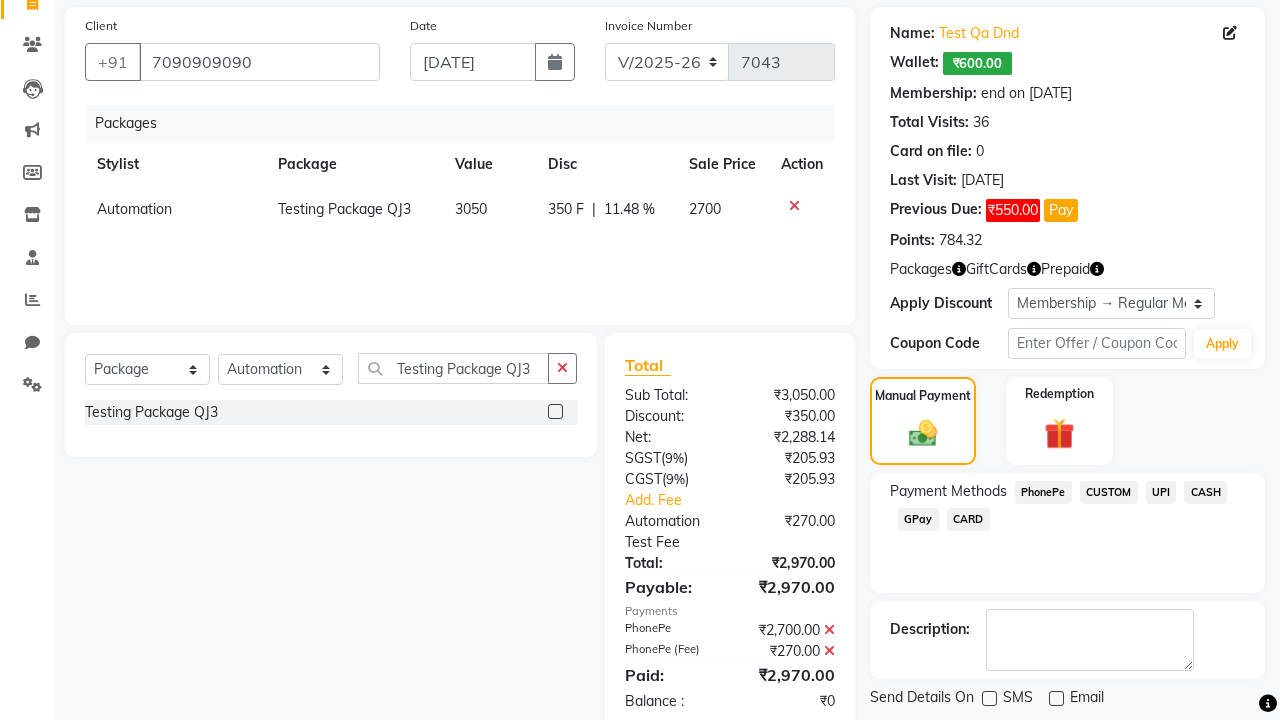 click on "Checkout" 